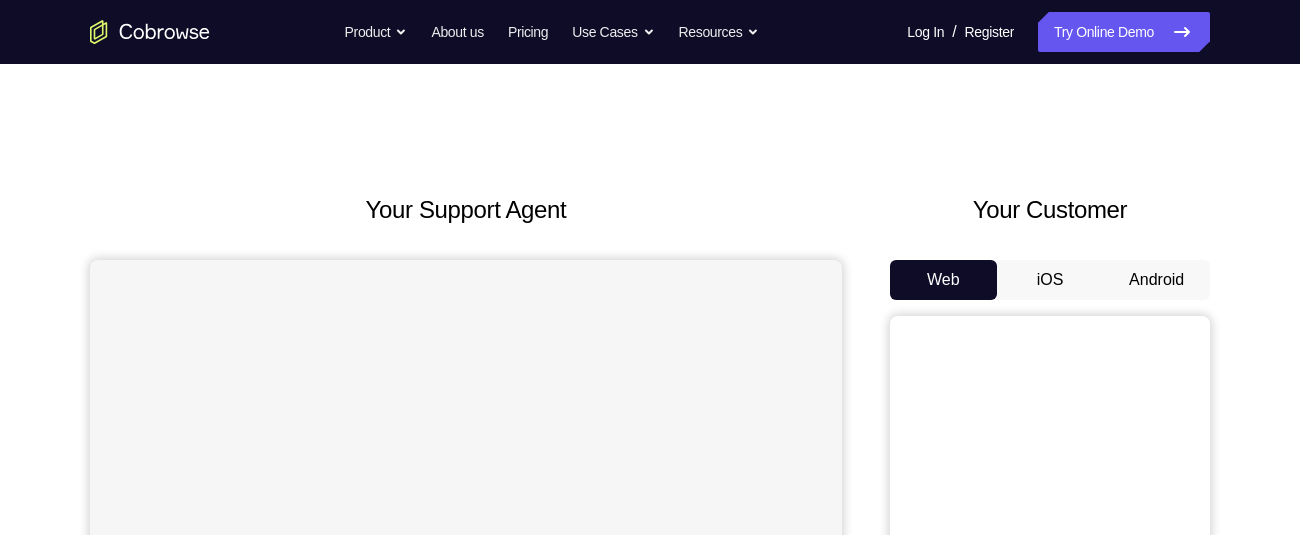 scroll, scrollTop: 0, scrollLeft: 0, axis: both 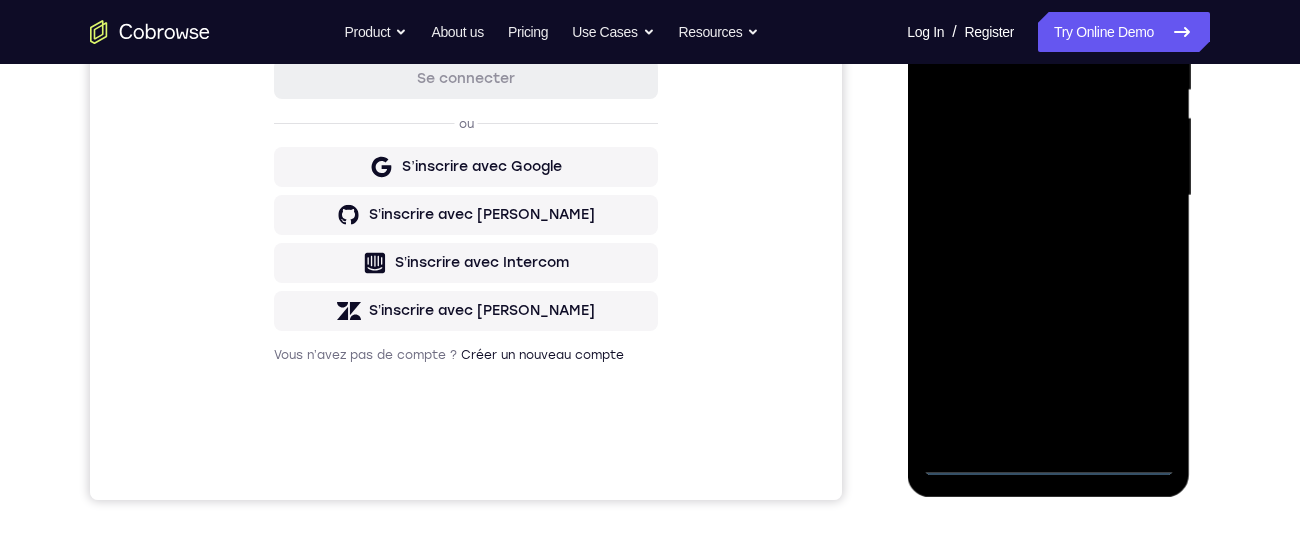 click at bounding box center [1048, 196] 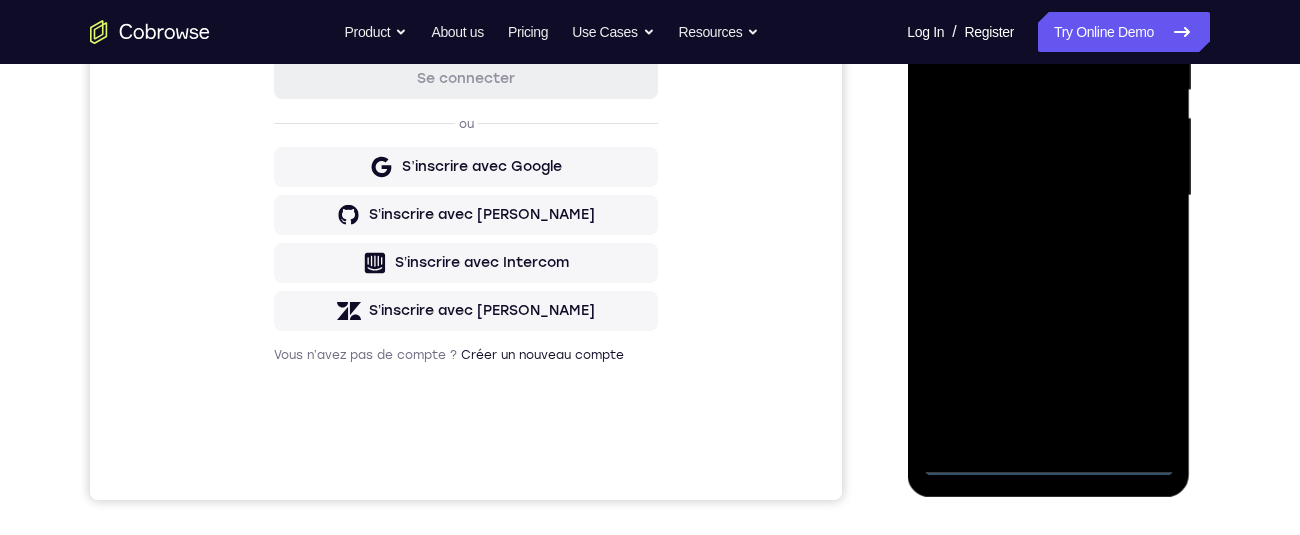 click at bounding box center [1048, 196] 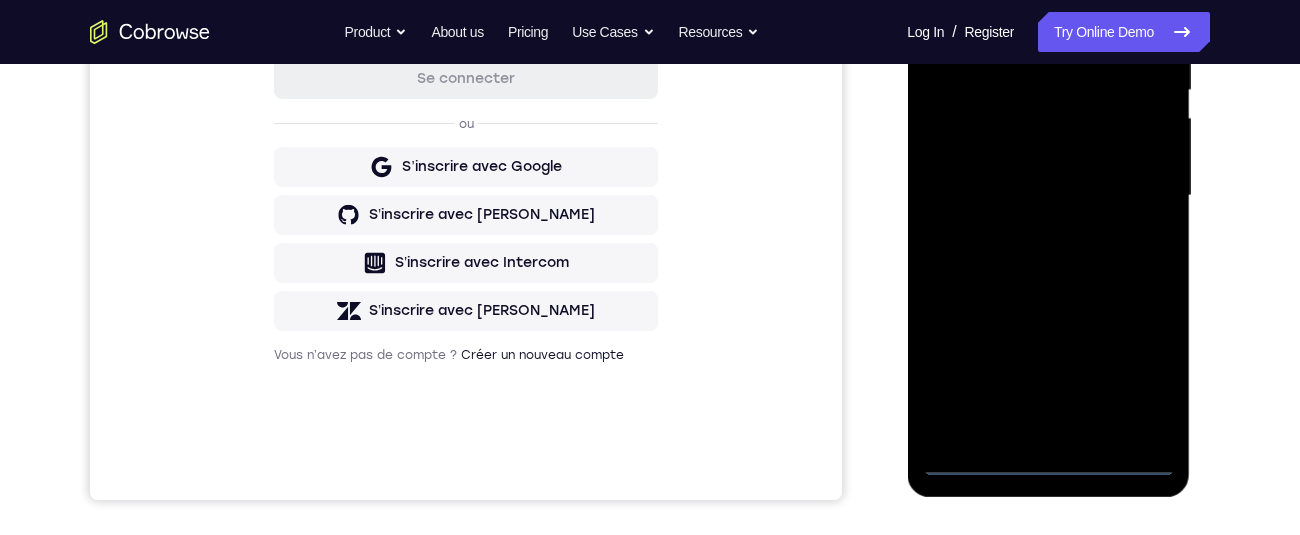click at bounding box center [1048, 196] 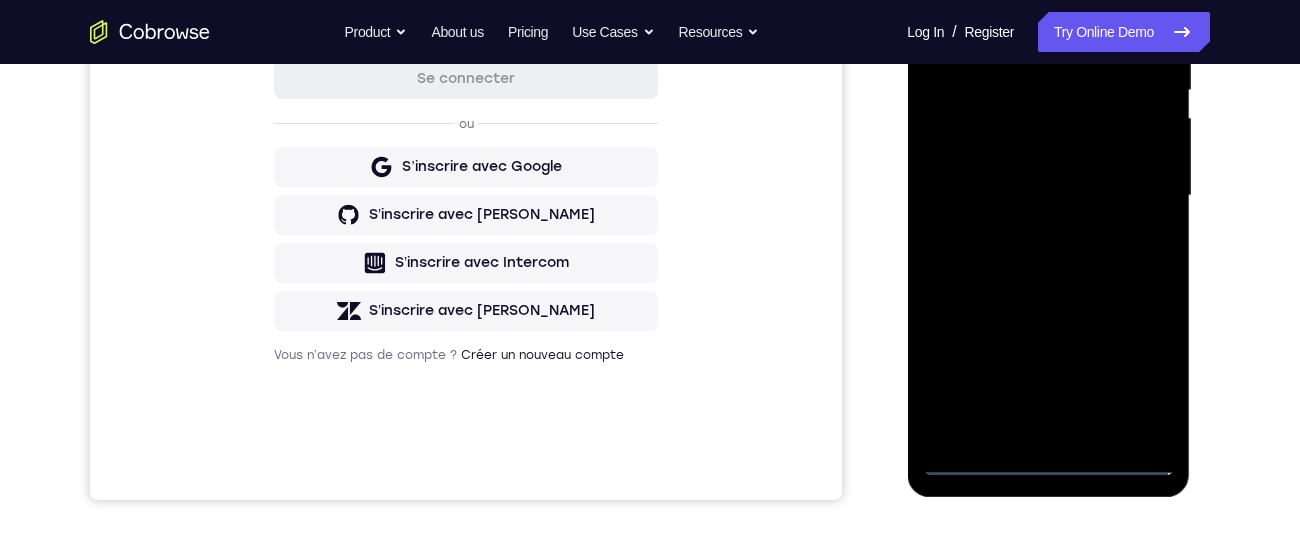 click at bounding box center (1048, 196) 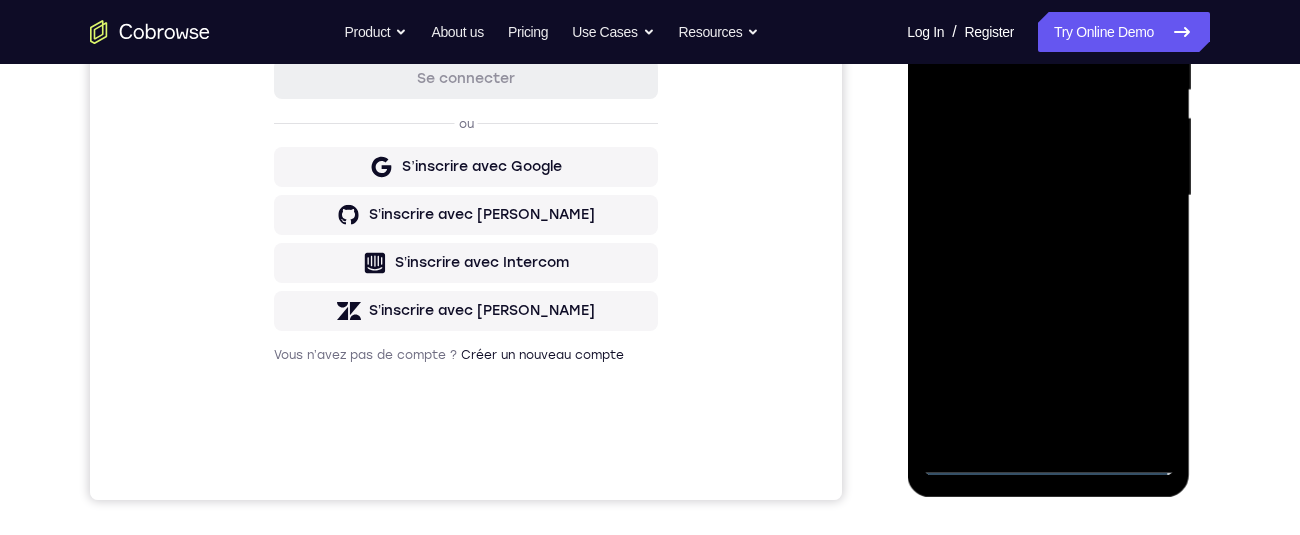 scroll, scrollTop: 256, scrollLeft: 0, axis: vertical 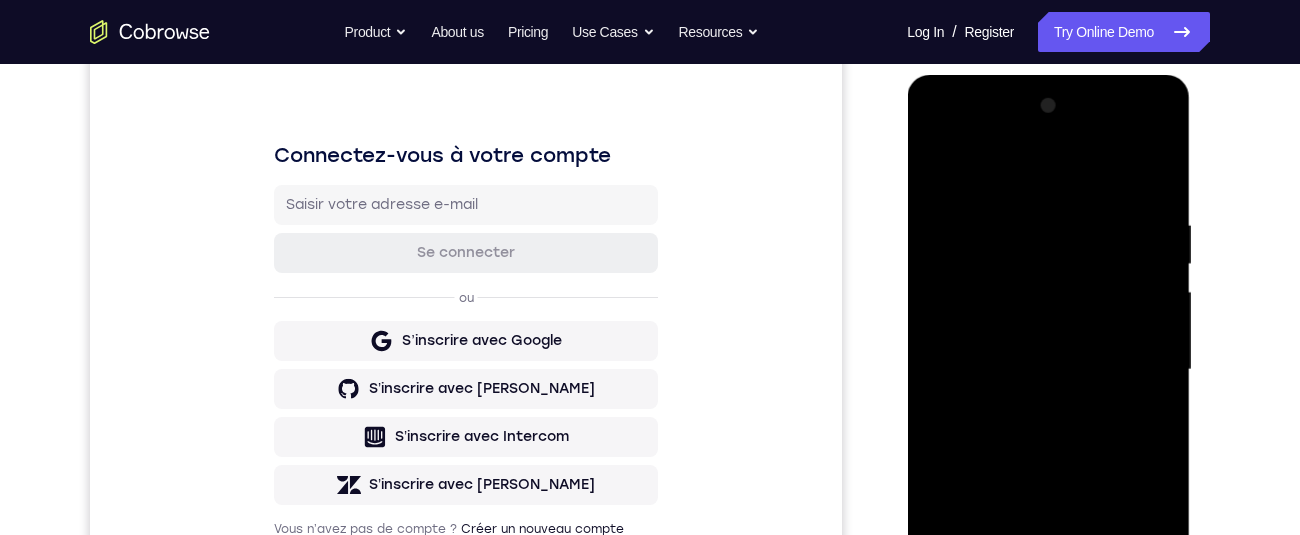 click at bounding box center [1048, 370] 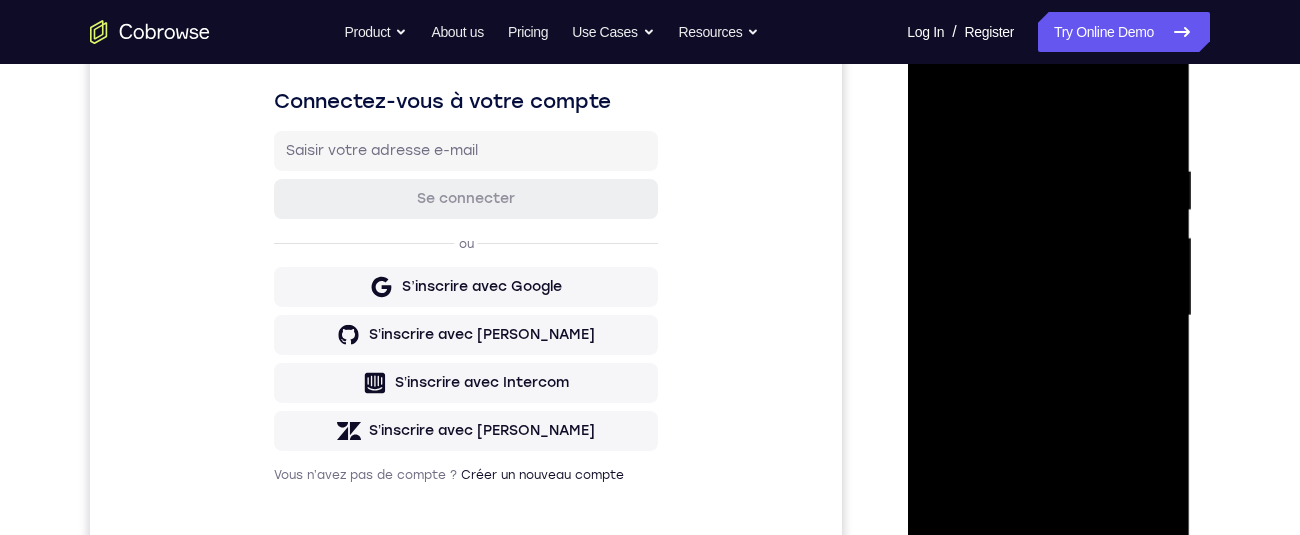 scroll, scrollTop: 370, scrollLeft: 0, axis: vertical 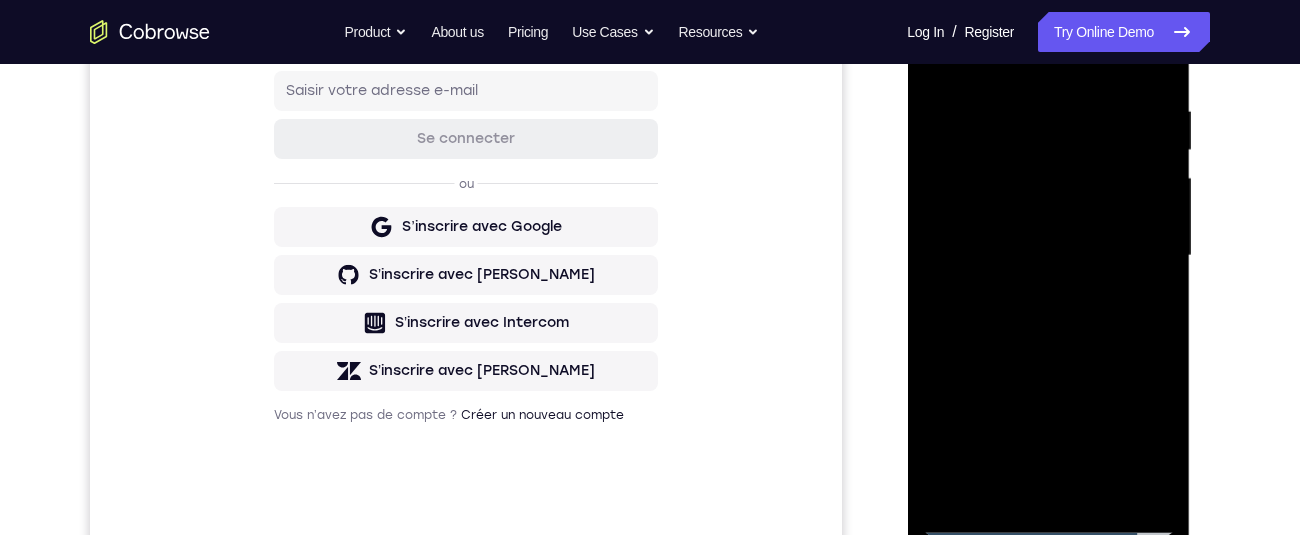 click at bounding box center (1048, 256) 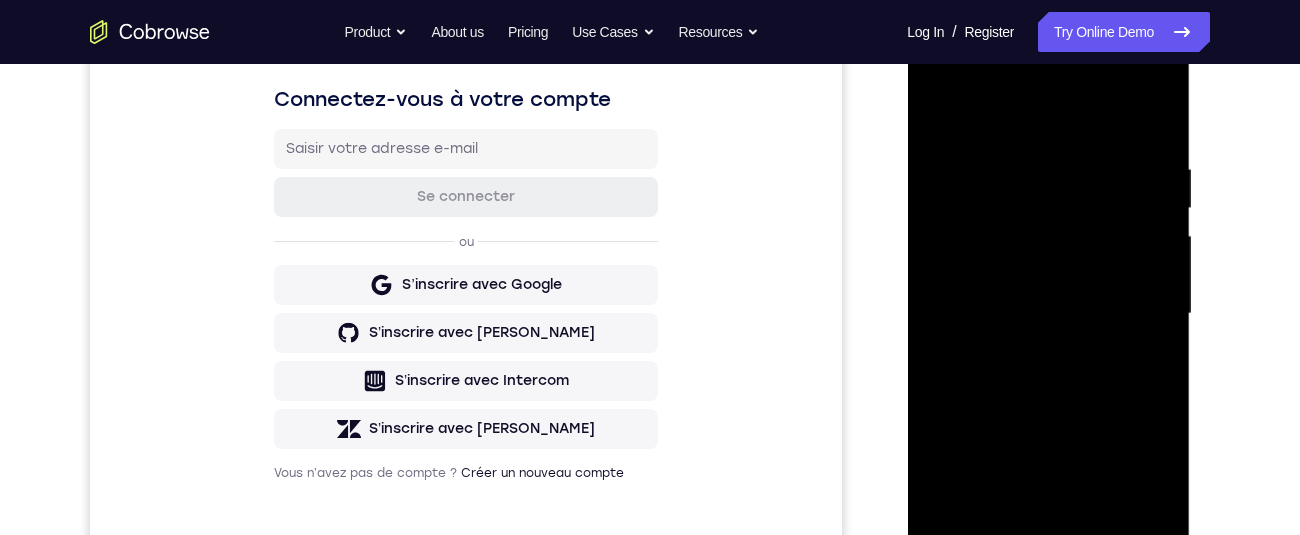 scroll, scrollTop: 390, scrollLeft: 0, axis: vertical 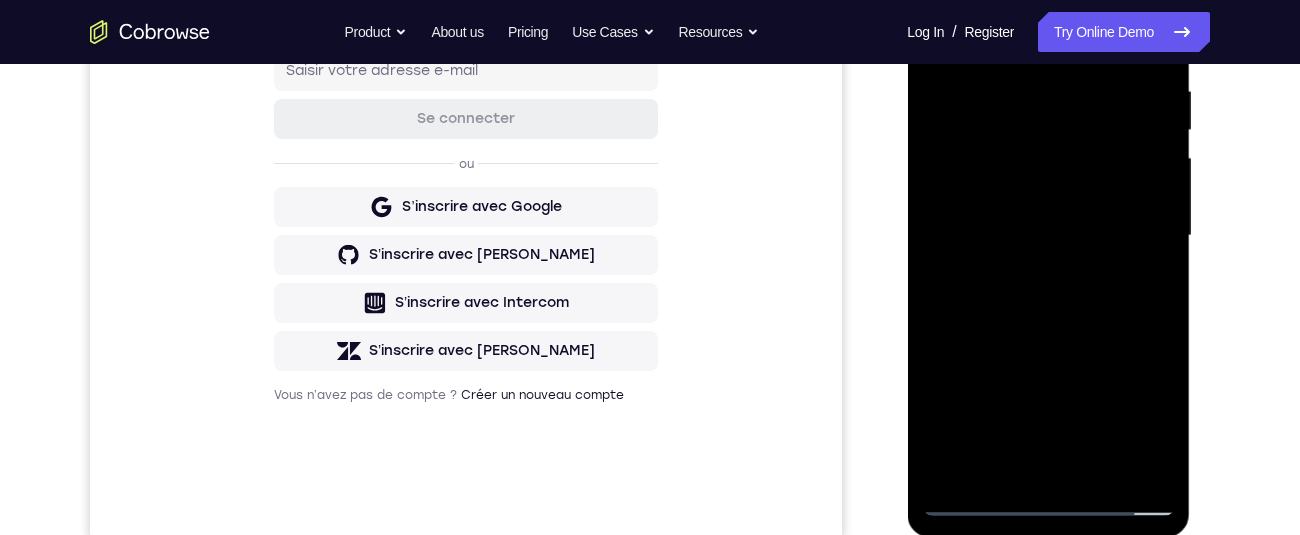 click at bounding box center (1048, 236) 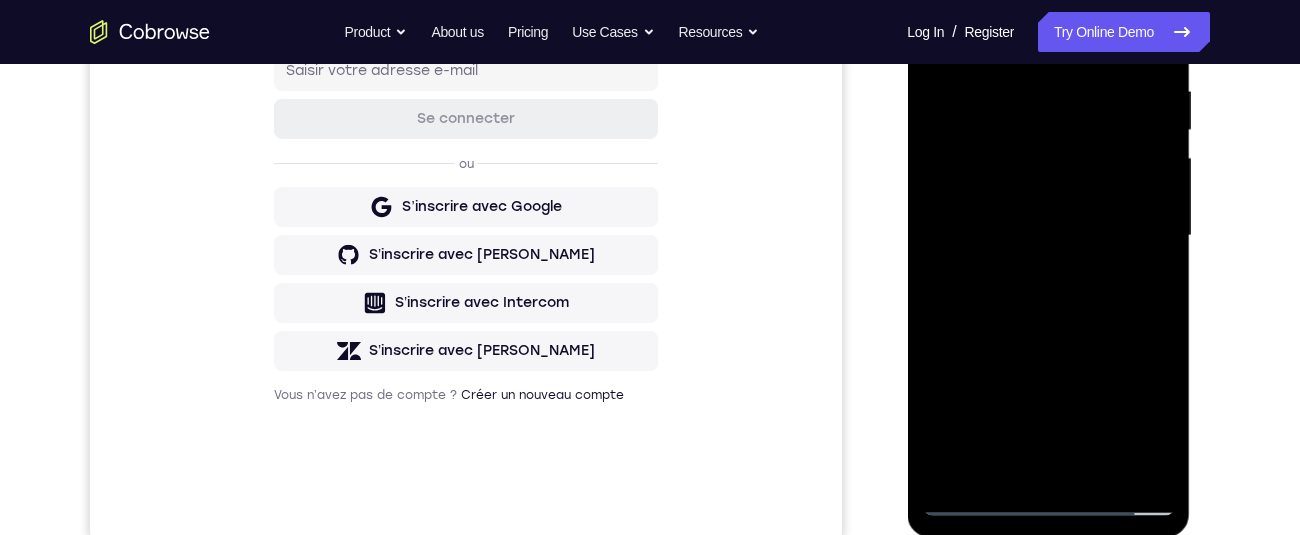 scroll, scrollTop: 385, scrollLeft: 0, axis: vertical 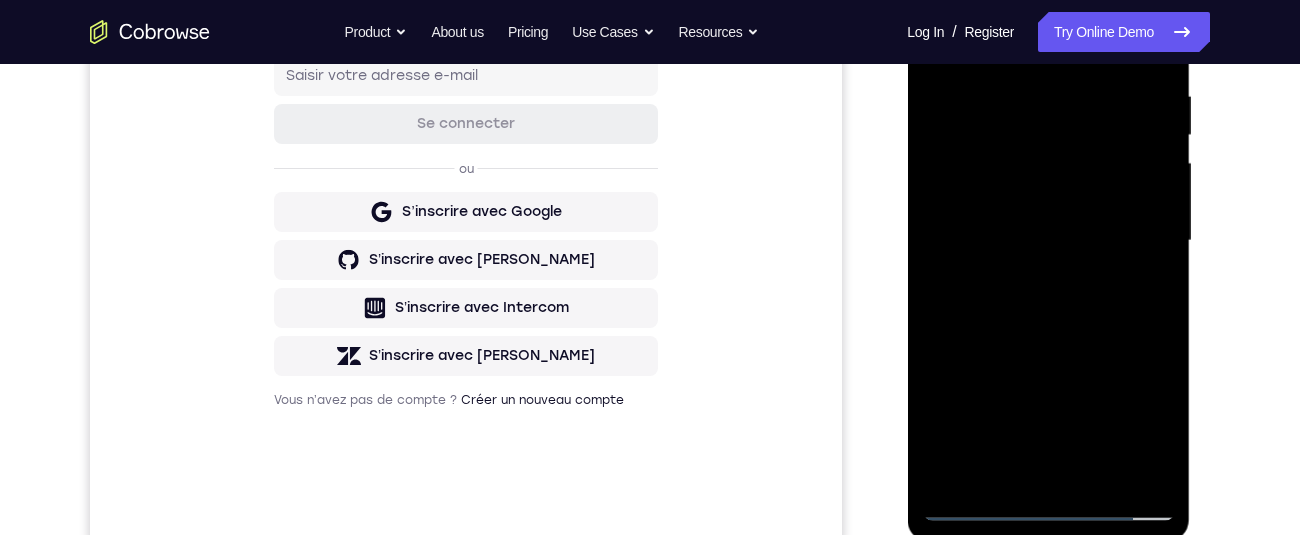 click at bounding box center [1048, 241] 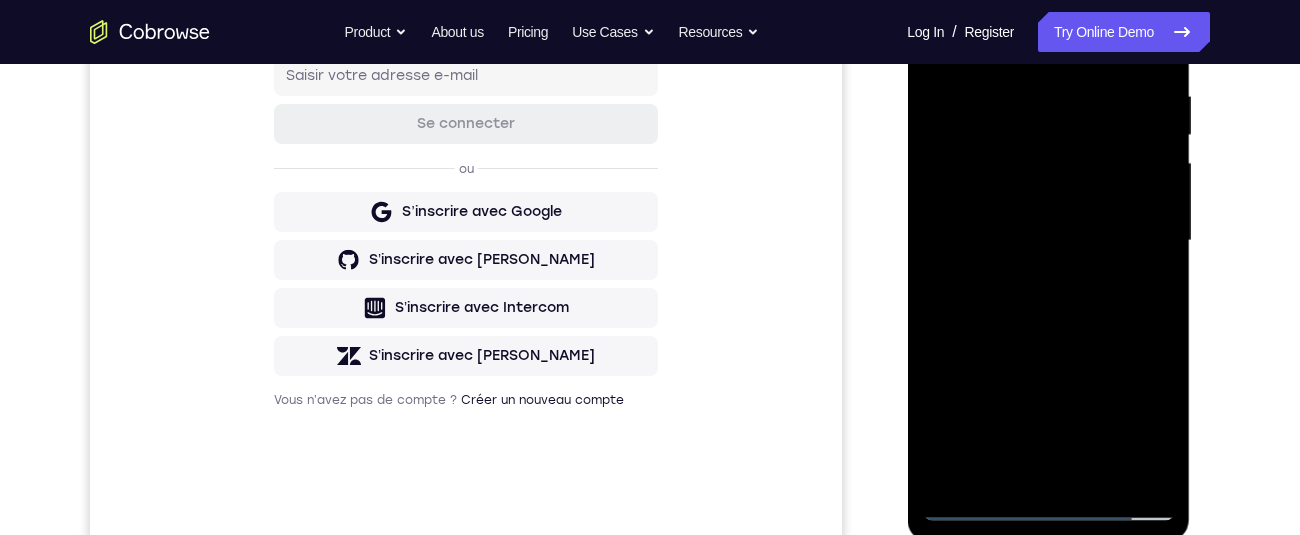 click at bounding box center (1048, 241) 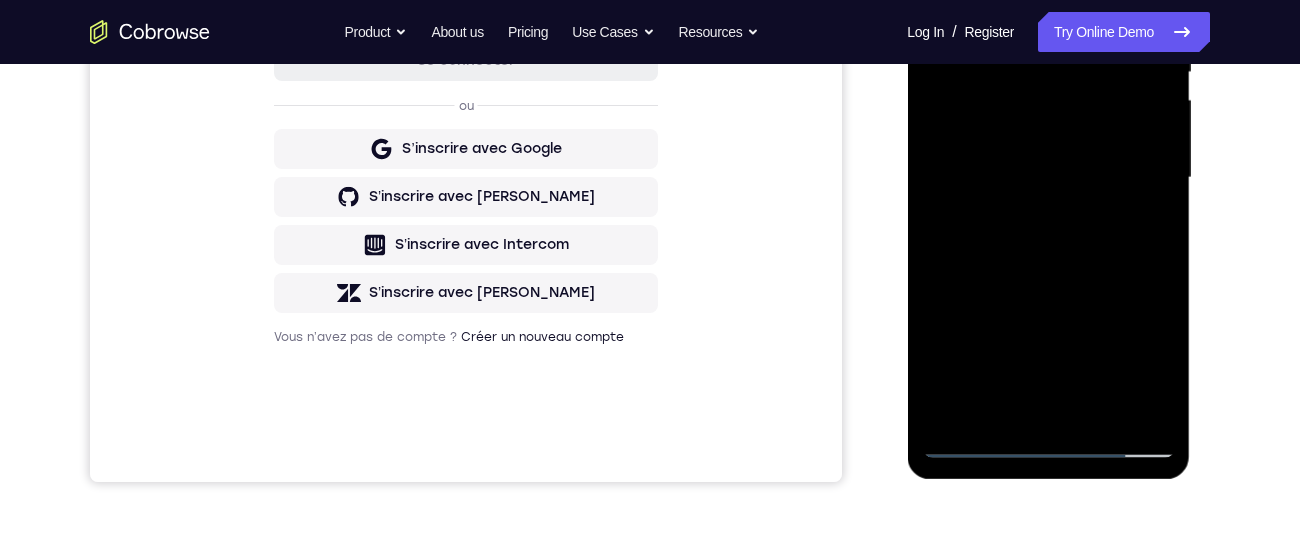 scroll, scrollTop: 440, scrollLeft: 0, axis: vertical 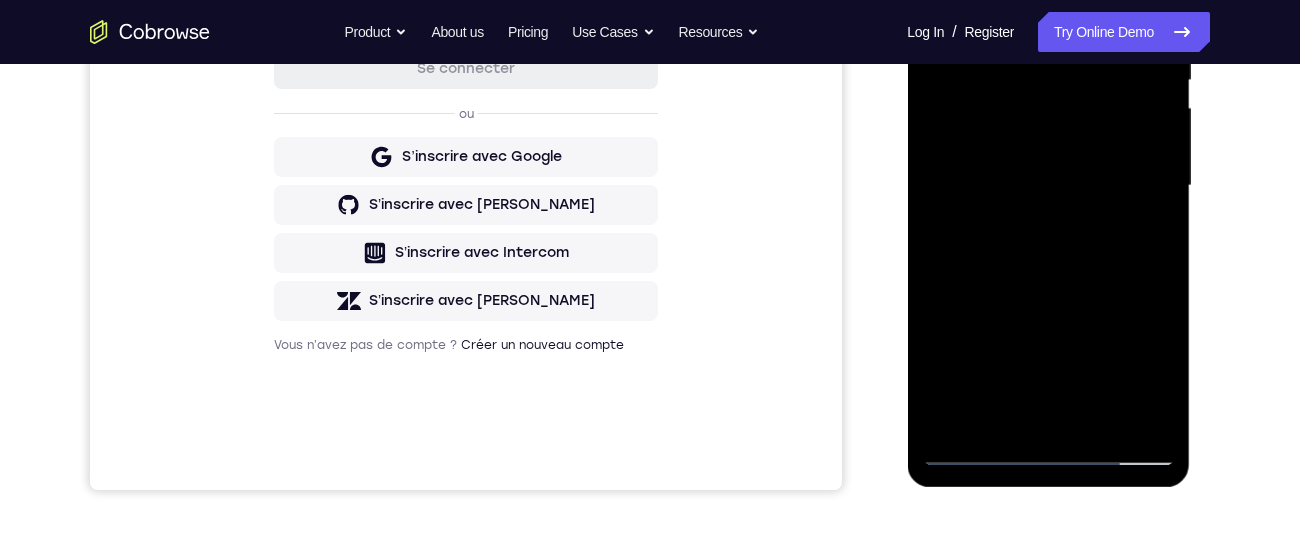 click at bounding box center (1048, 186) 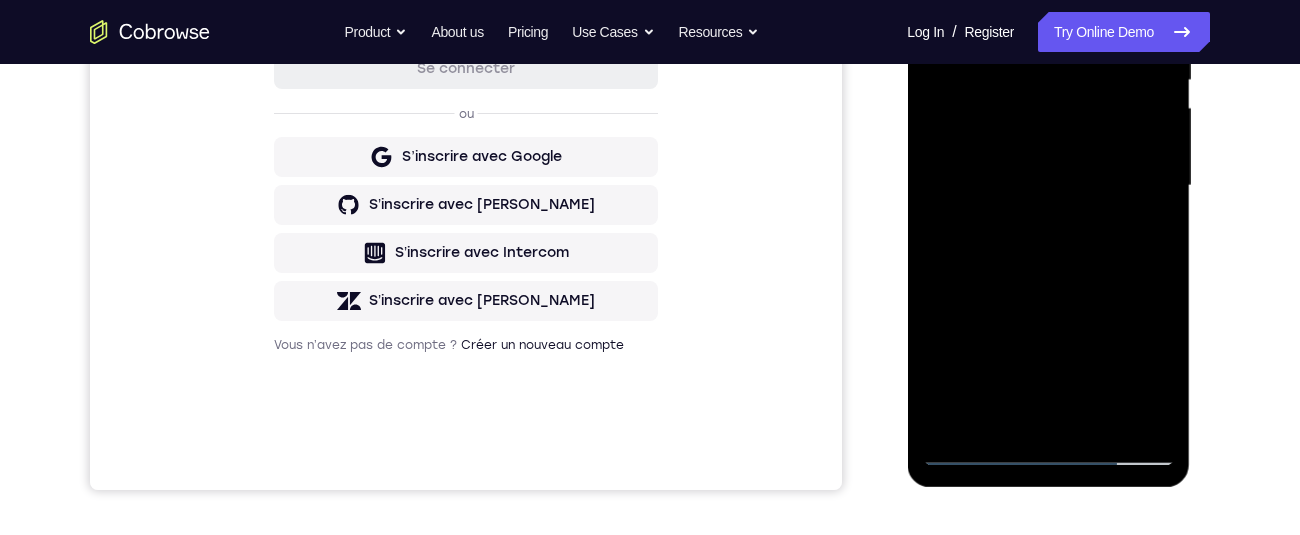 click at bounding box center (1048, 186) 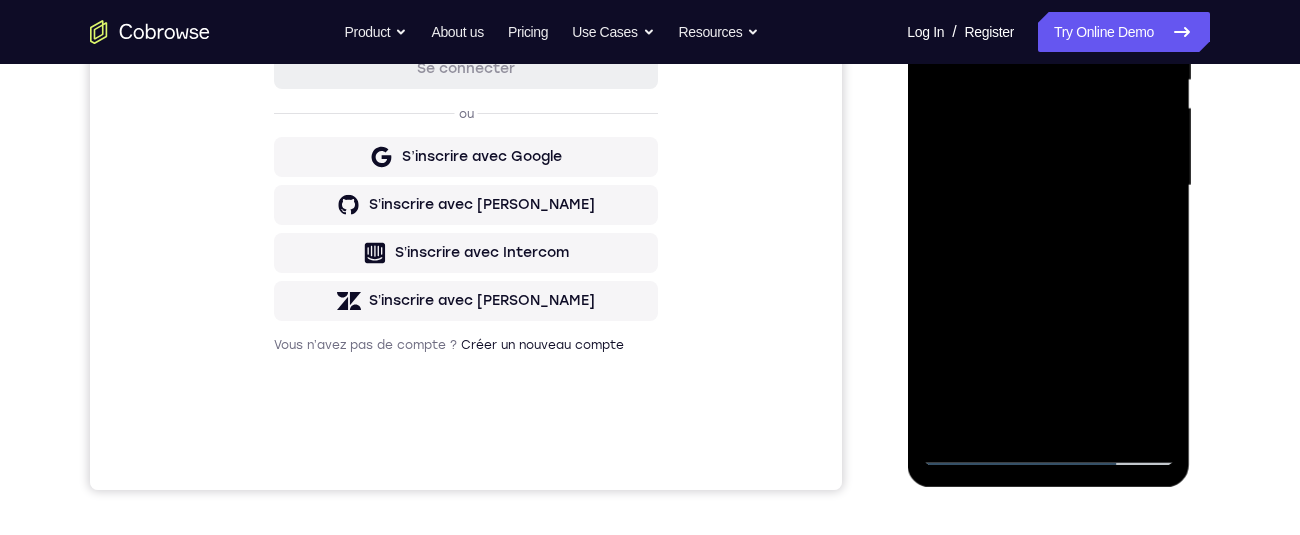 click at bounding box center (1048, 186) 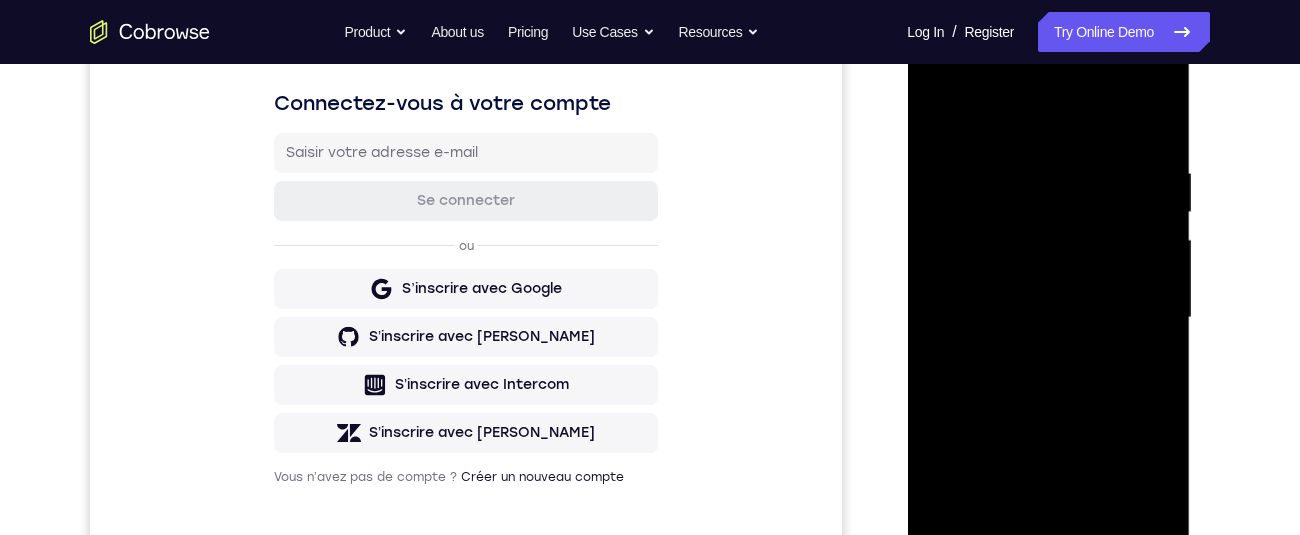 scroll, scrollTop: 275, scrollLeft: 0, axis: vertical 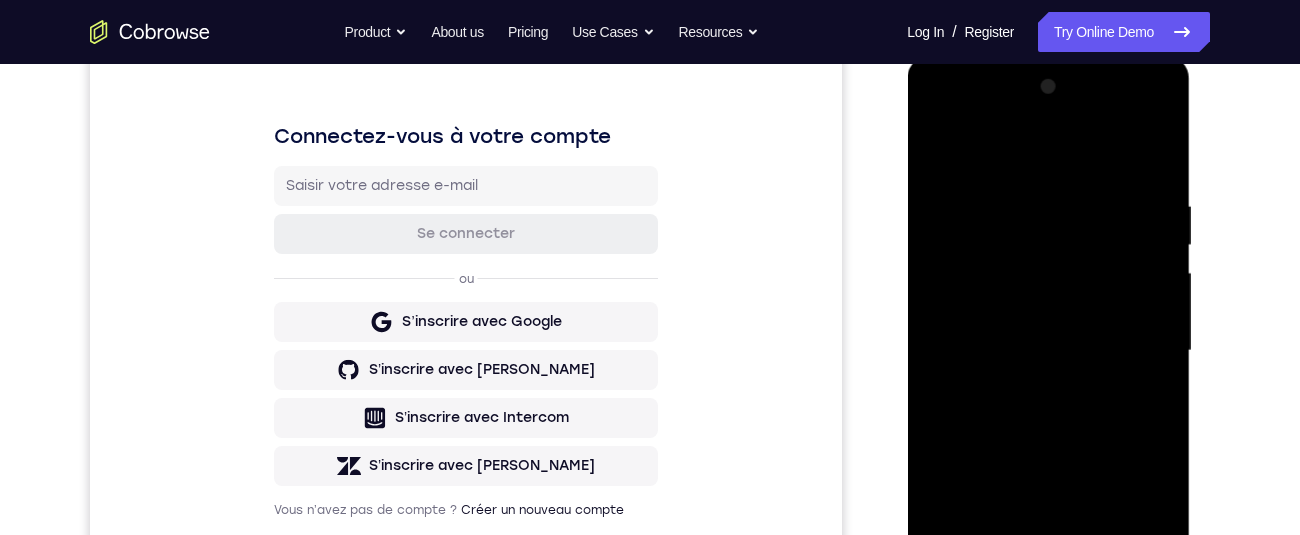 click at bounding box center [1048, 351] 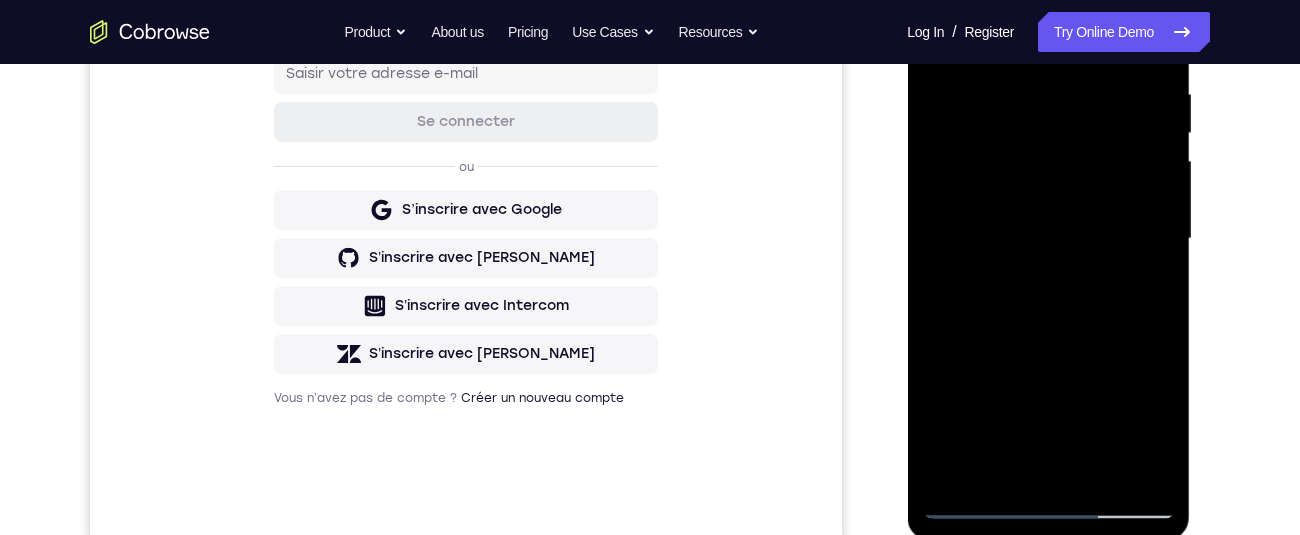 scroll, scrollTop: 407, scrollLeft: 0, axis: vertical 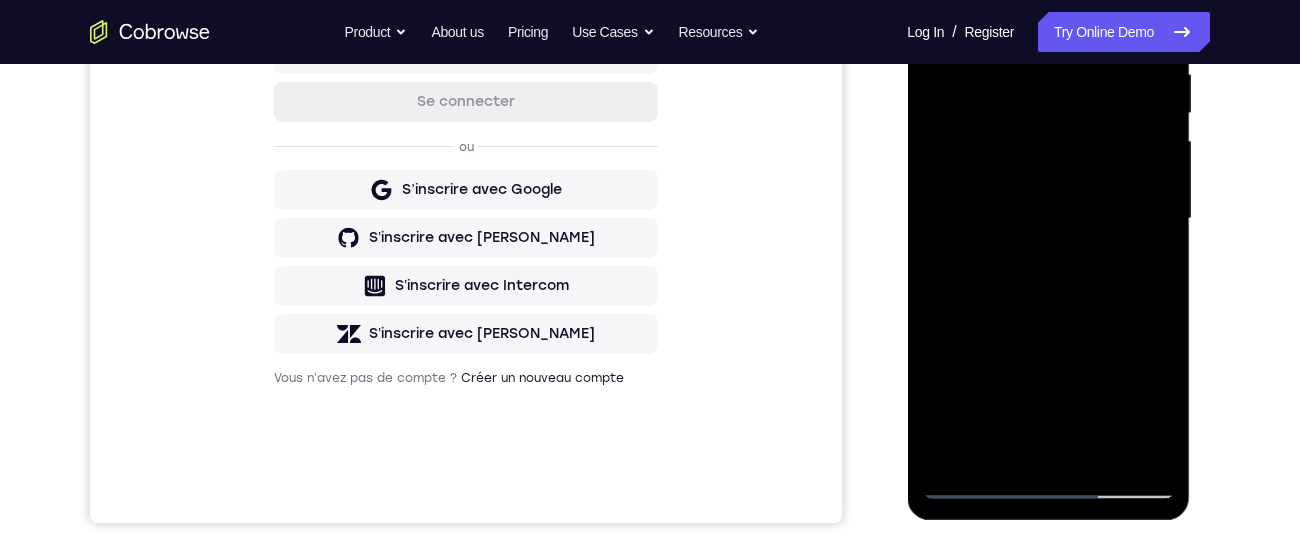 click at bounding box center (1048, 219) 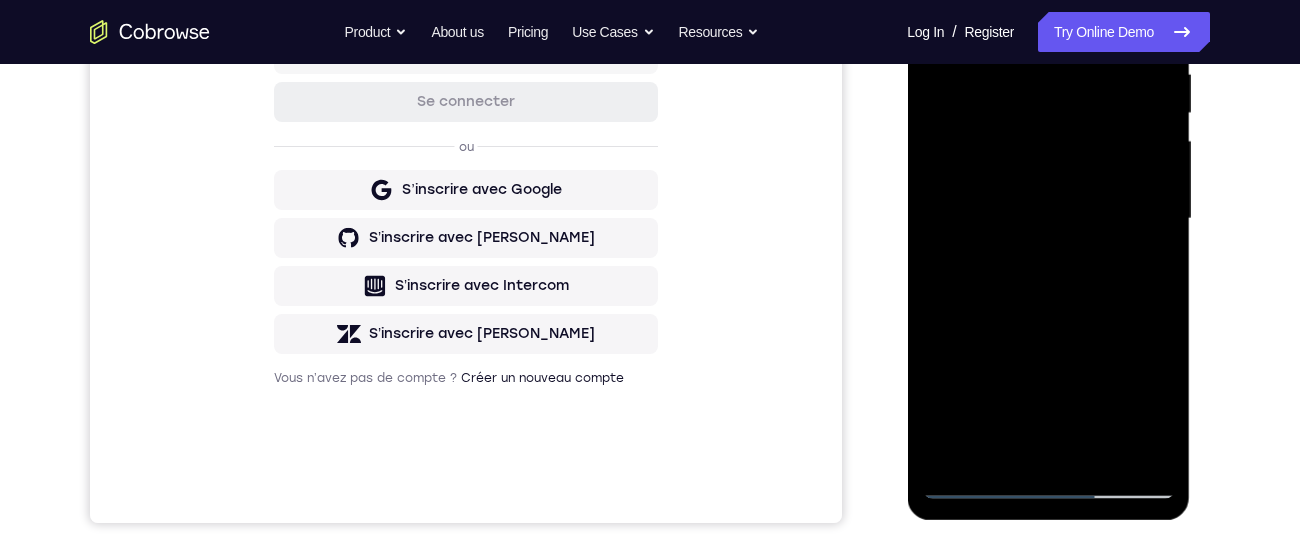 click at bounding box center (1048, 219) 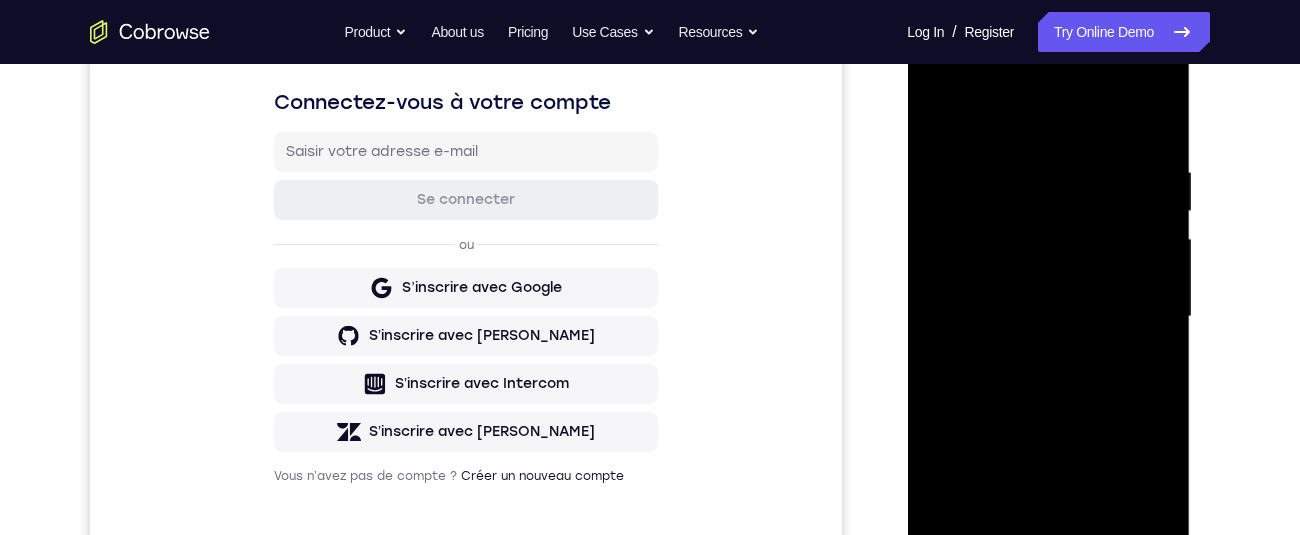 scroll, scrollTop: 294, scrollLeft: 0, axis: vertical 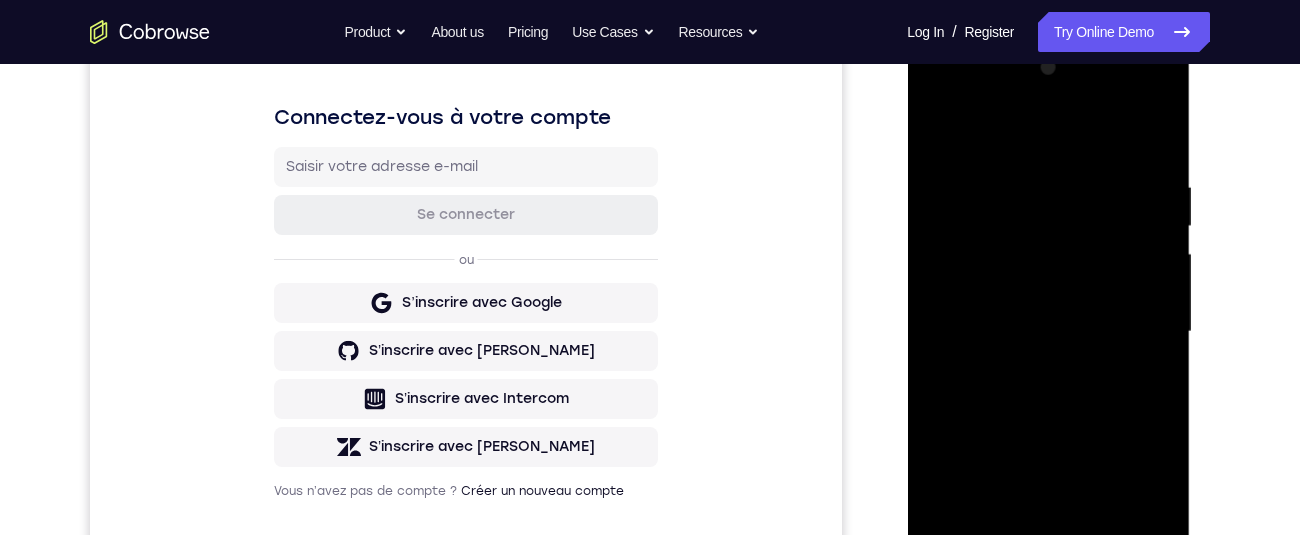 click at bounding box center (1048, 332) 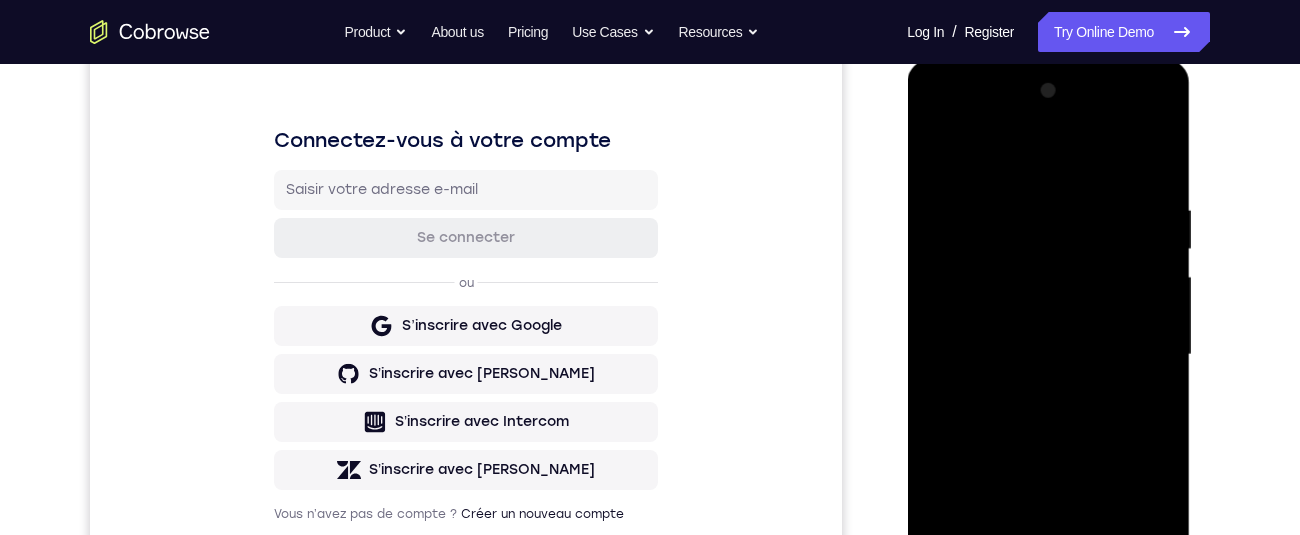 click on "Your Support Agent             Your Customer       Web   iOS   Android                         Next Steps   We’d be happy to give a product demo, answer any technical questions, or share best practices.          Create An Account             Contact Sales" at bounding box center [650, 452] 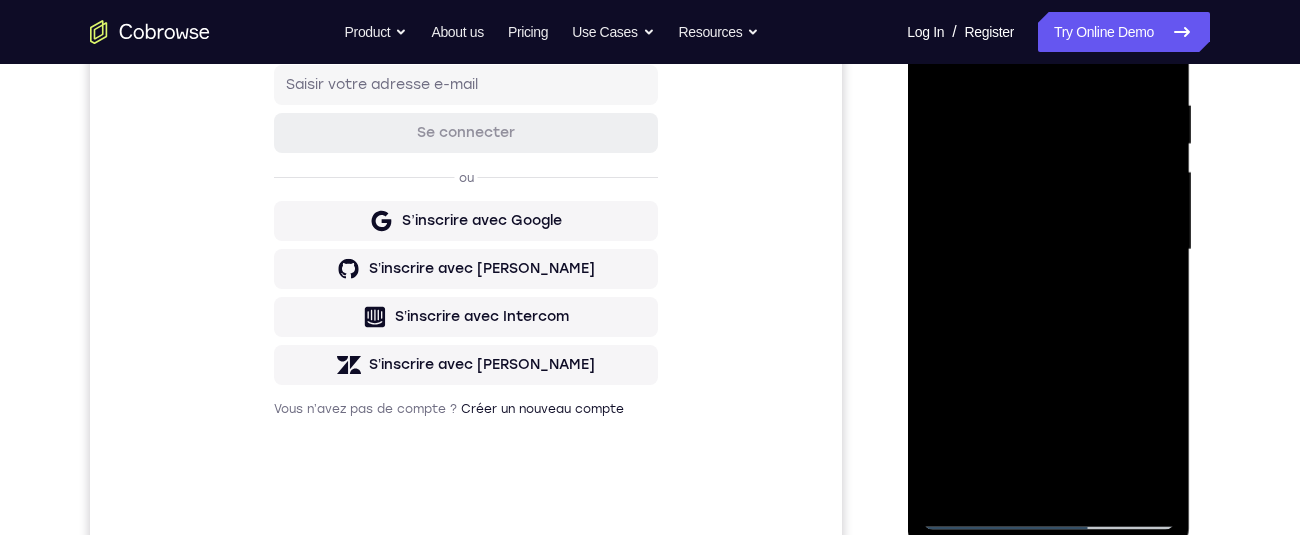 scroll, scrollTop: 382, scrollLeft: 0, axis: vertical 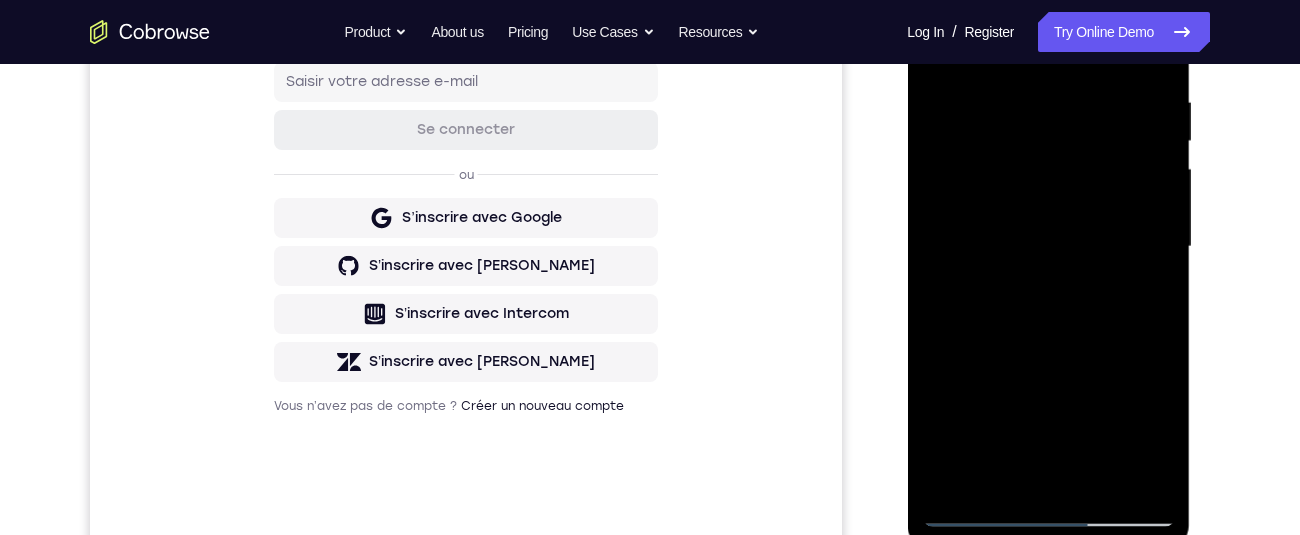 click on "Your Support Agent             Your Customer       Web   iOS   Android                         Next Steps   We’d be happy to give a product demo, answer any technical questions, or share best practices.          Create An Account             Contact Sales" at bounding box center [650, 344] 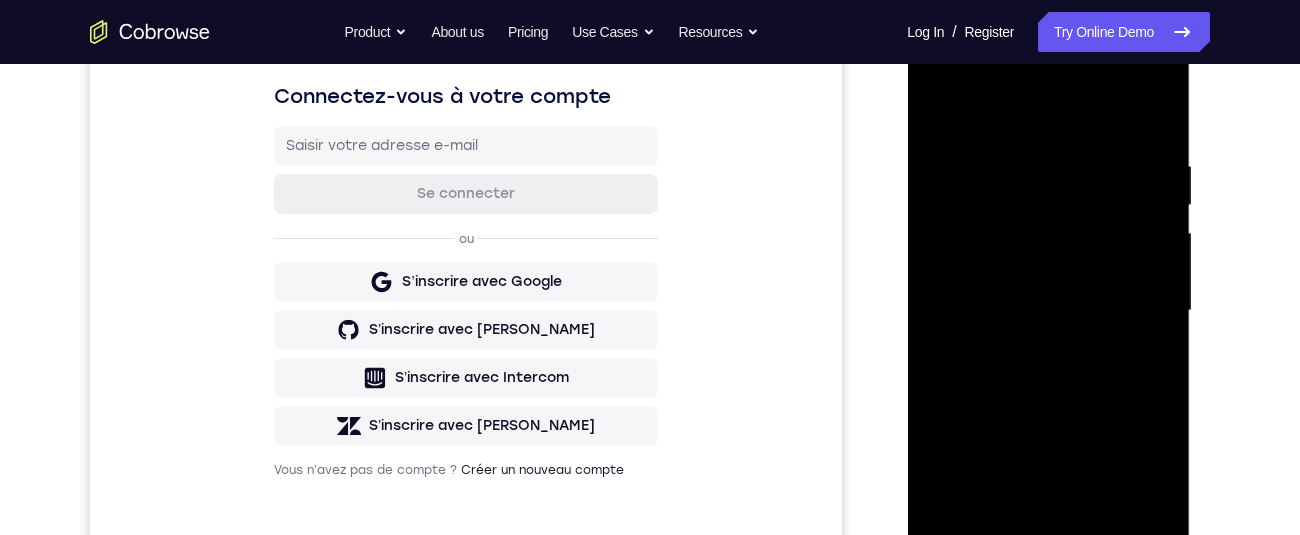 click on "Your Support Agent             Your Customer       Web   iOS   Android                         Next Steps   We’d be happy to give a product demo, answer any technical questions, or share best practices.          Create An Account             Contact Sales" at bounding box center (650, 408) 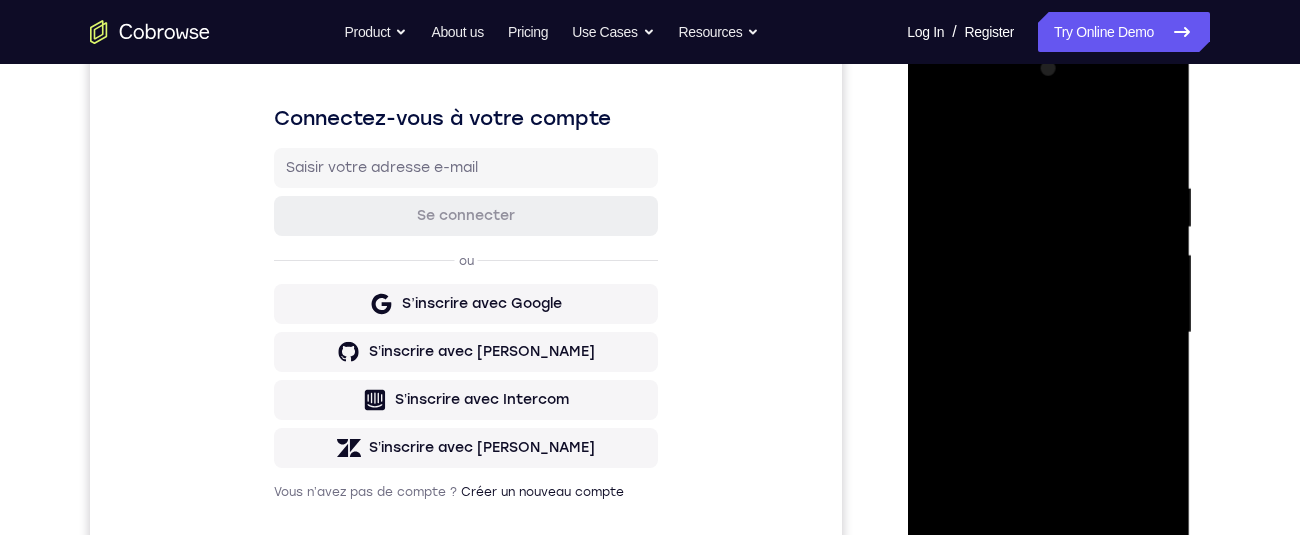 scroll, scrollTop: 286, scrollLeft: 0, axis: vertical 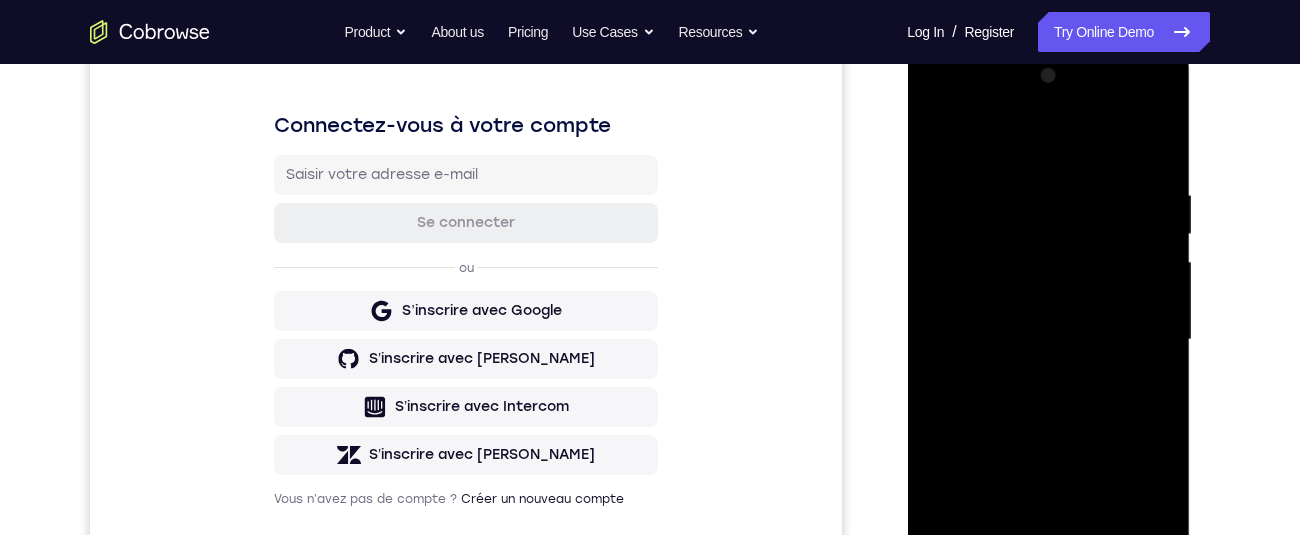 click at bounding box center (1048, 340) 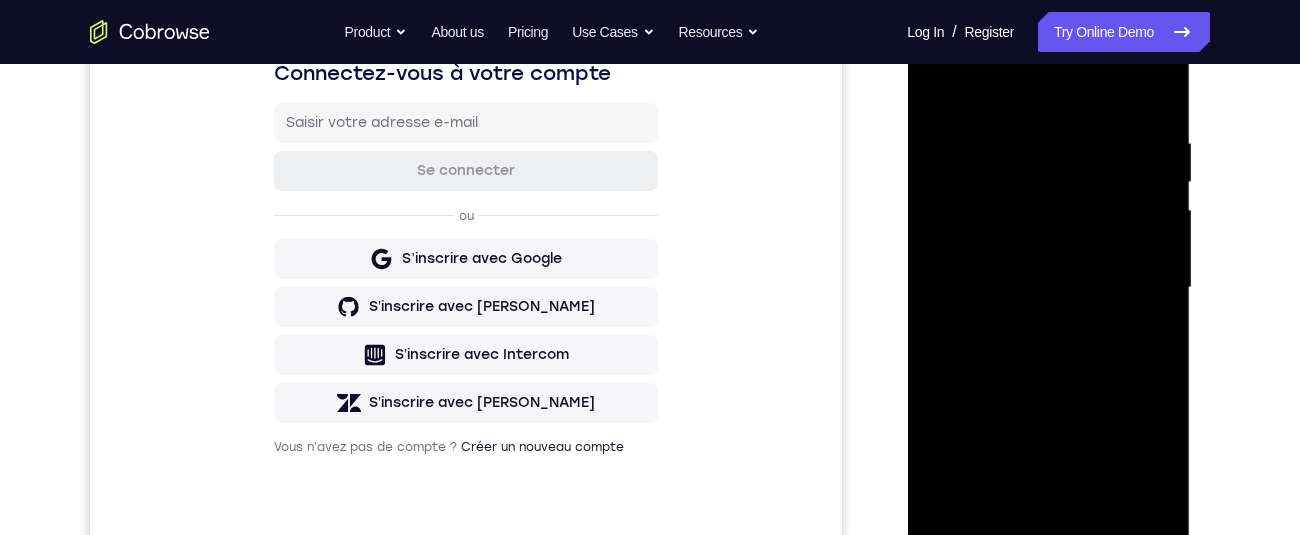 scroll, scrollTop: 335, scrollLeft: 0, axis: vertical 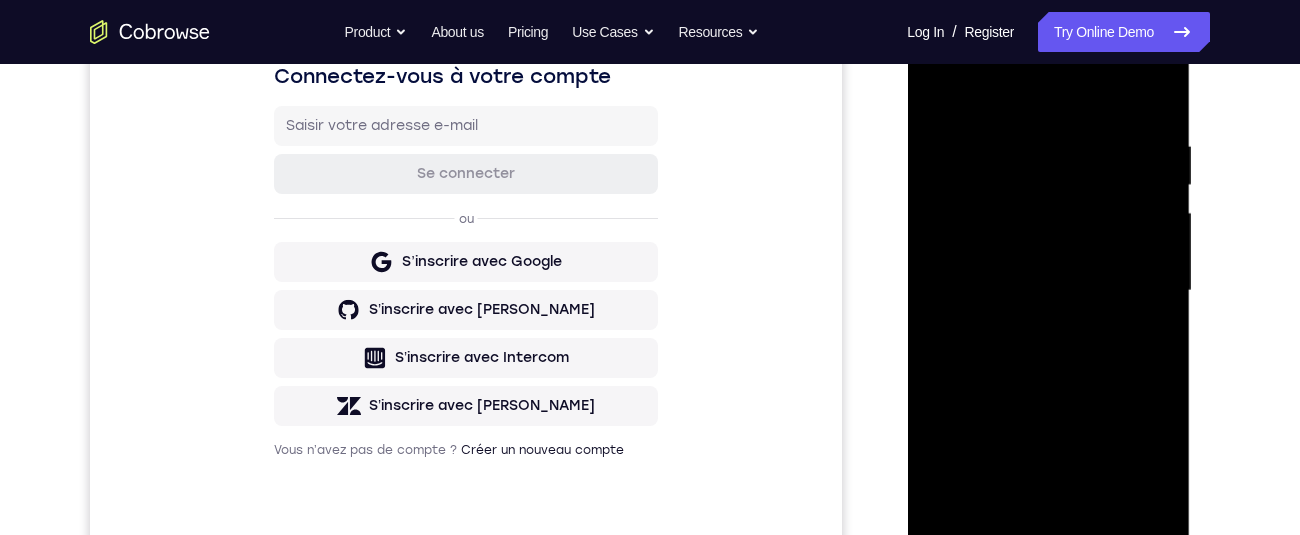 click at bounding box center [1048, 291] 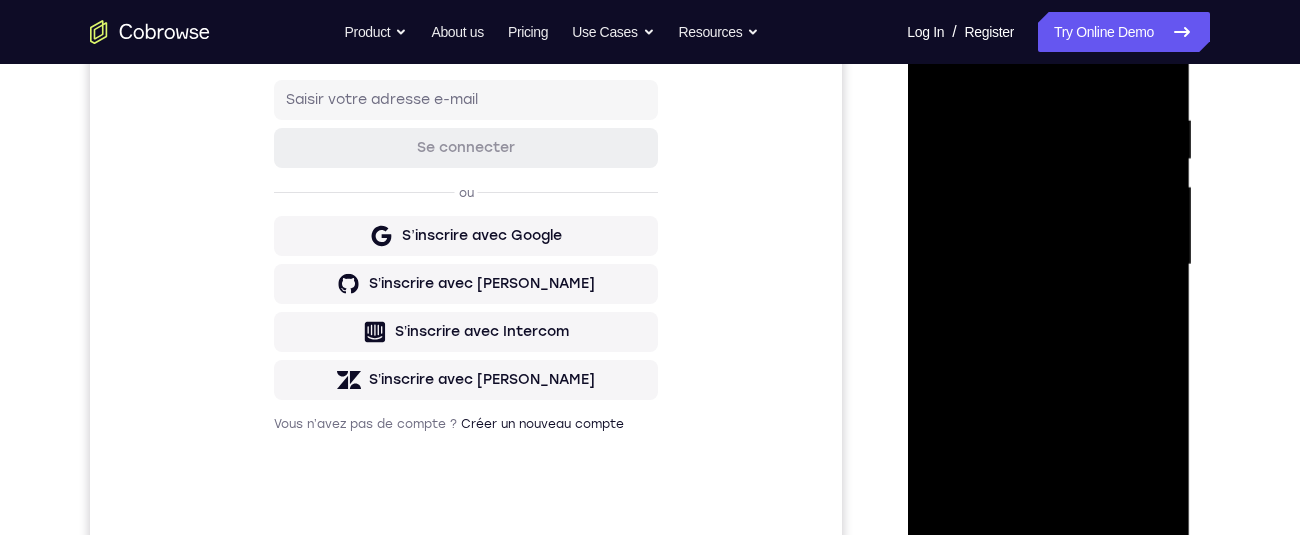 scroll, scrollTop: 382, scrollLeft: 0, axis: vertical 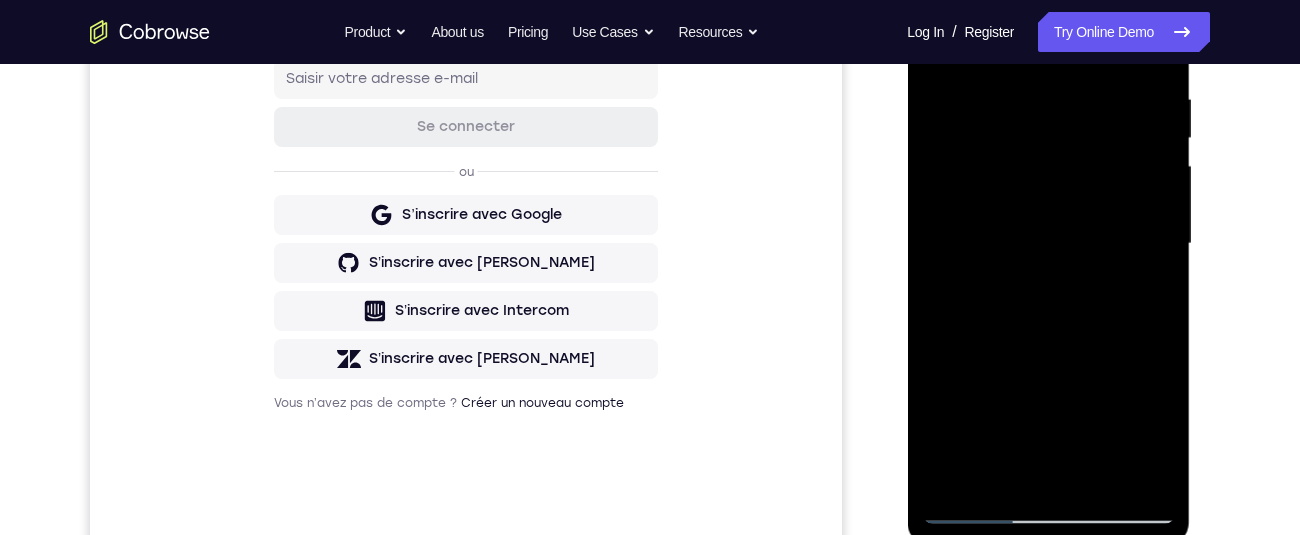 click at bounding box center (1048, 244) 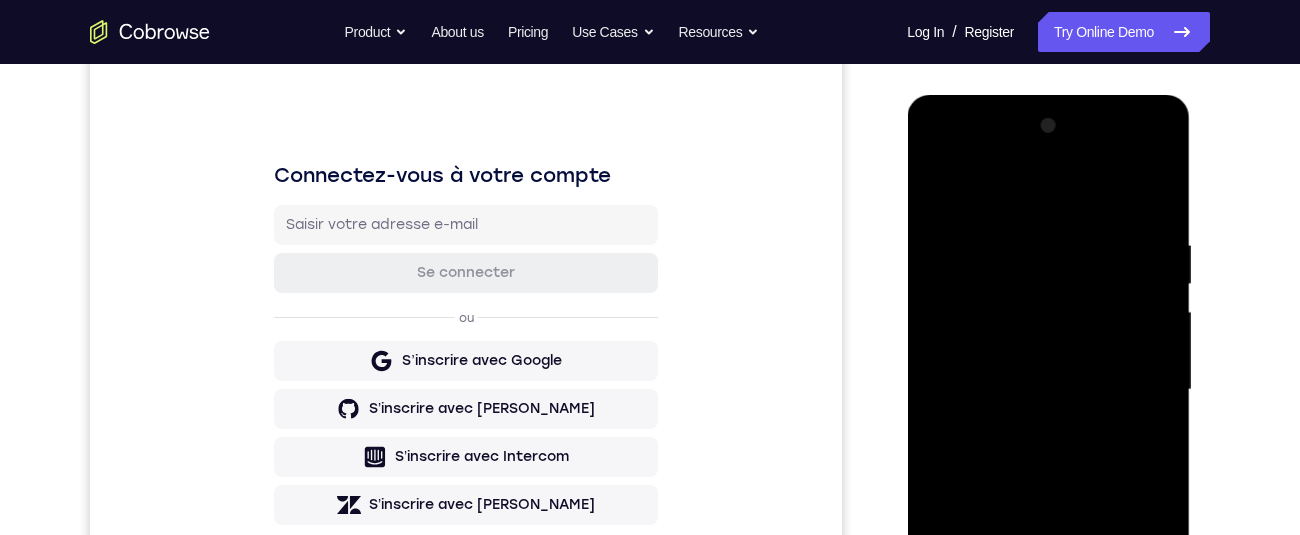scroll, scrollTop: 239, scrollLeft: 0, axis: vertical 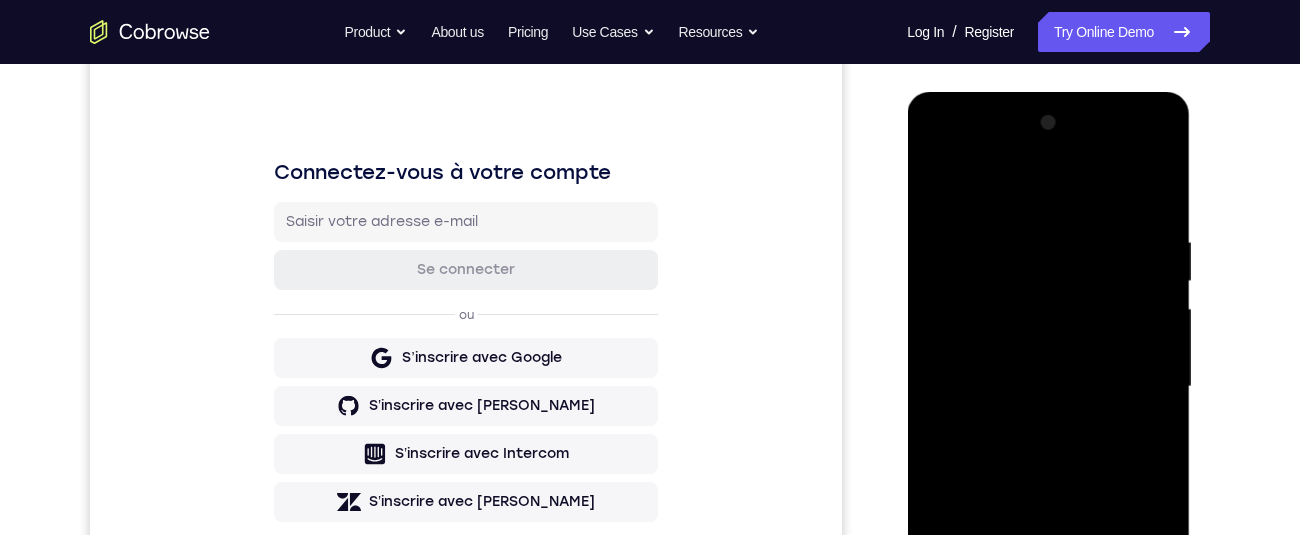 click at bounding box center (1048, 387) 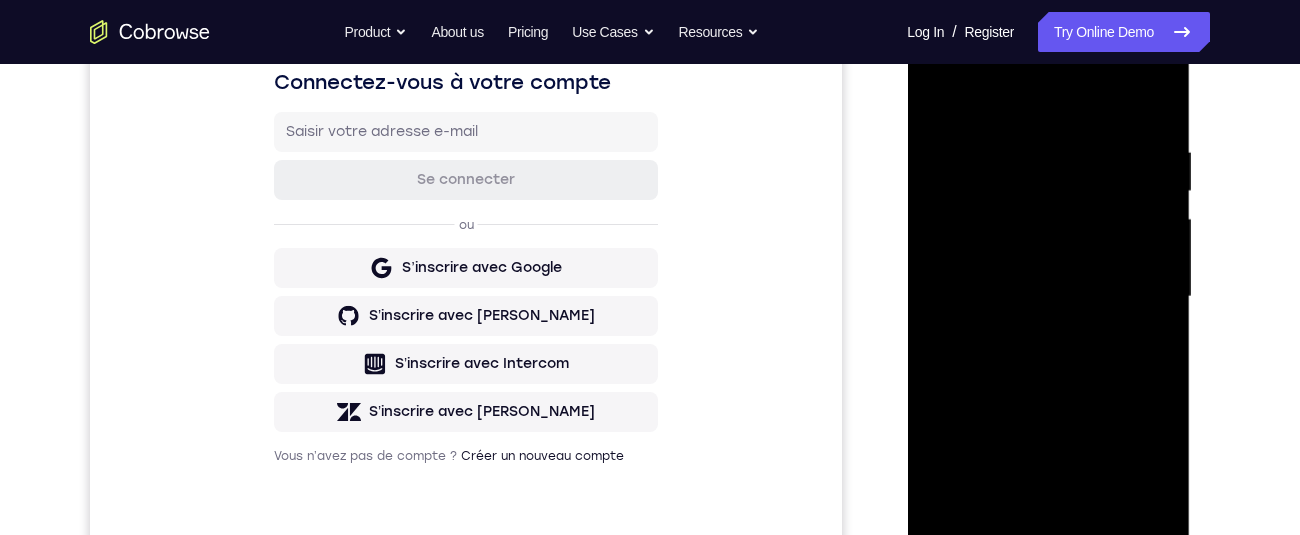 scroll, scrollTop: 324, scrollLeft: 0, axis: vertical 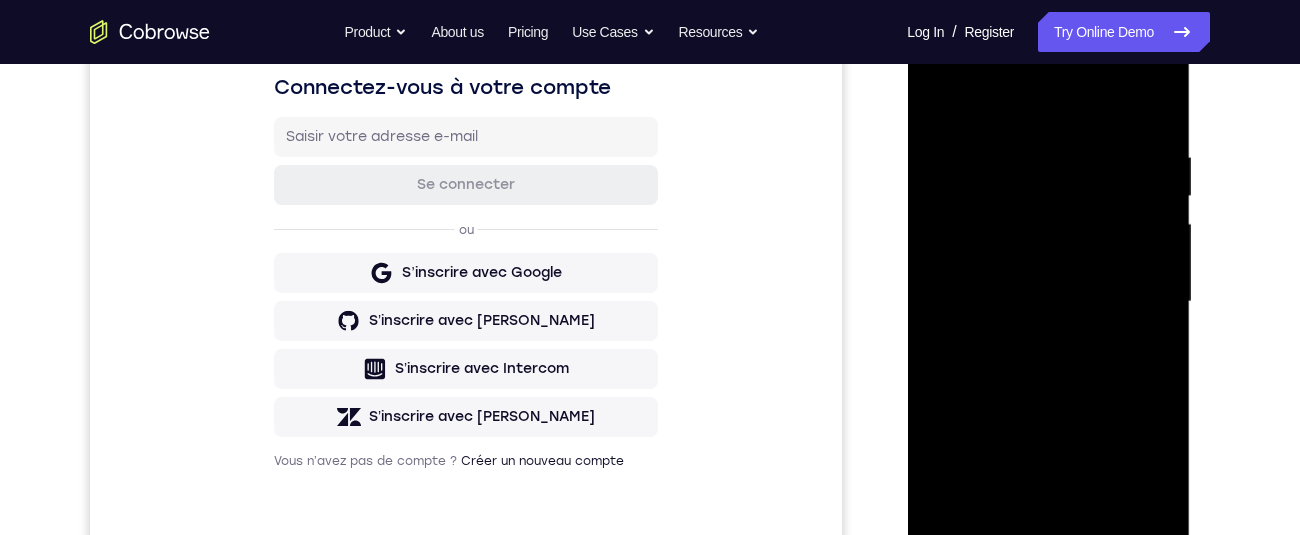 click at bounding box center [1048, 302] 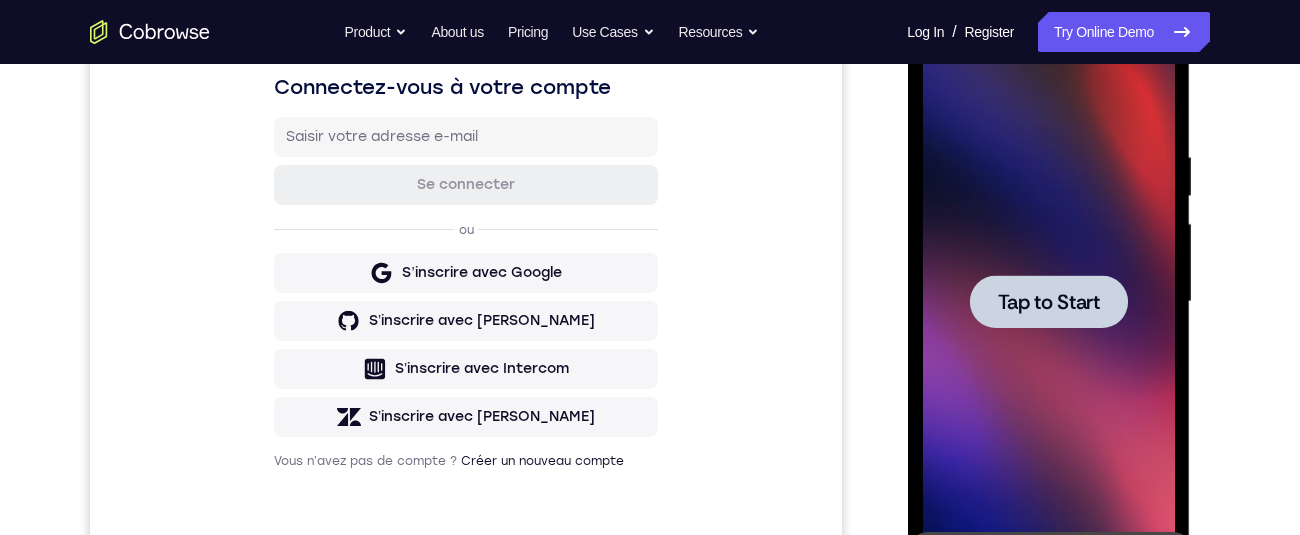 scroll, scrollTop: 400, scrollLeft: 0, axis: vertical 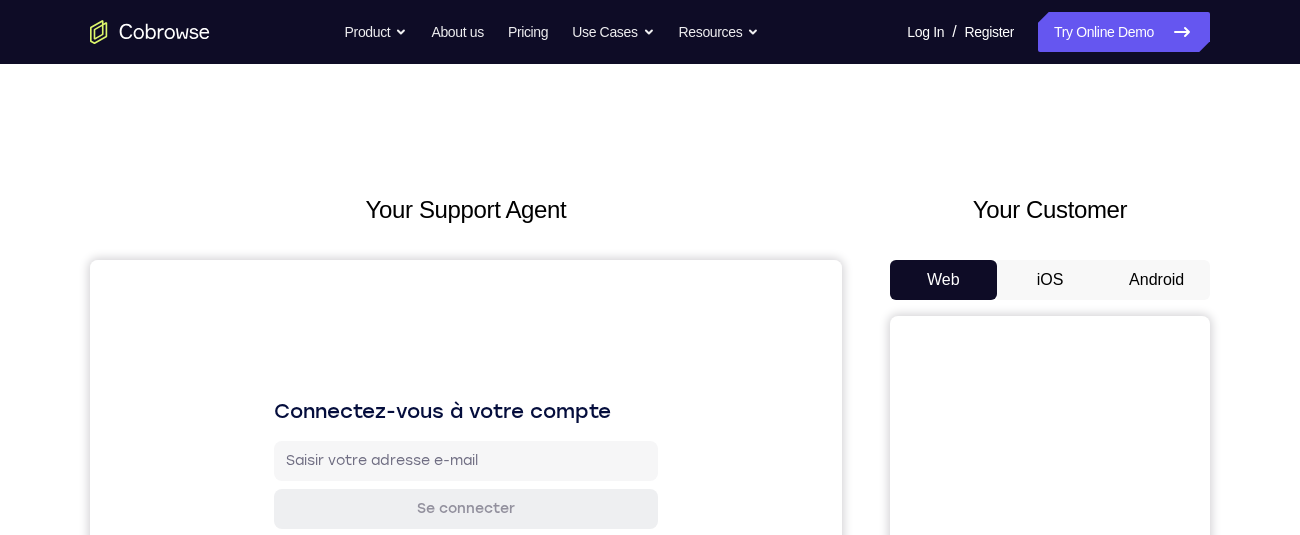 click on "Android" at bounding box center [1156, 280] 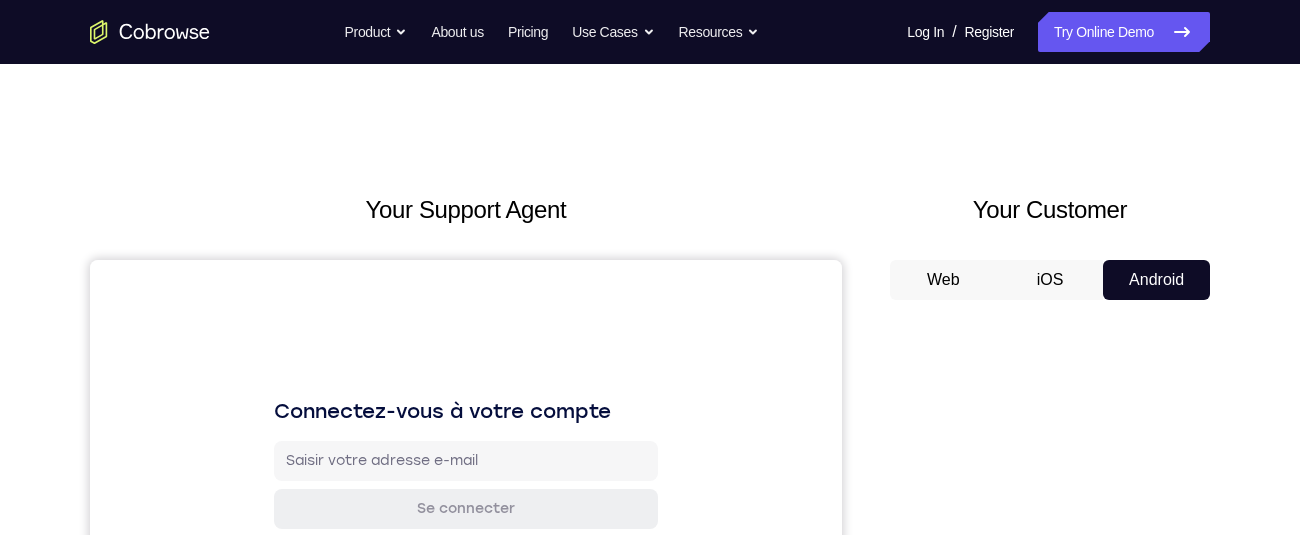 scroll, scrollTop: 165, scrollLeft: 0, axis: vertical 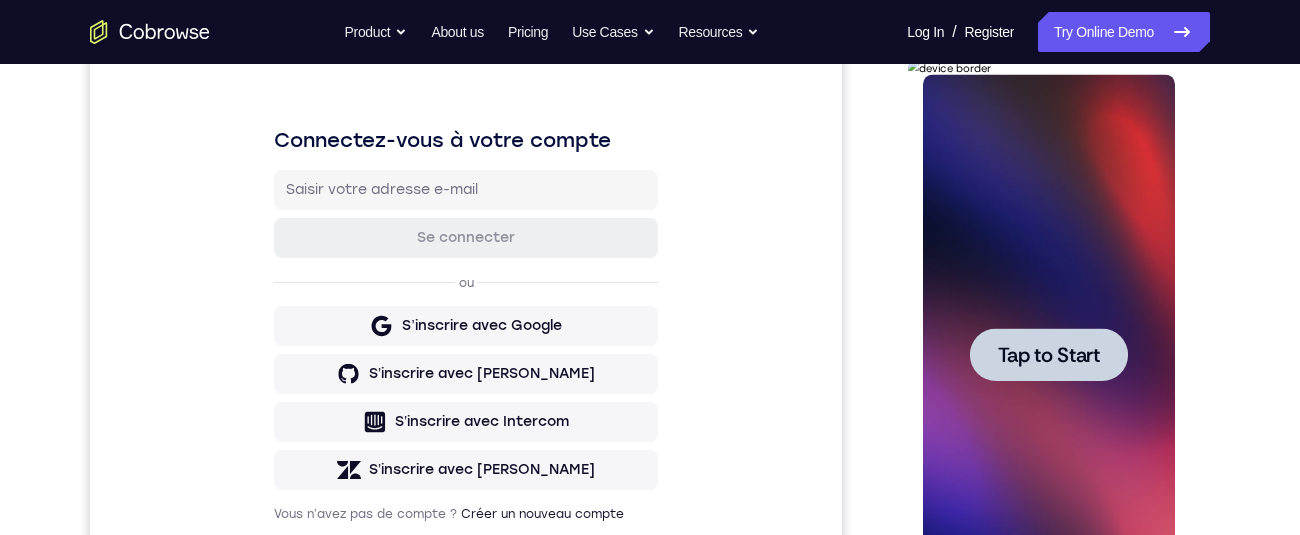 click on "Tap to Start" at bounding box center [1048, 355] 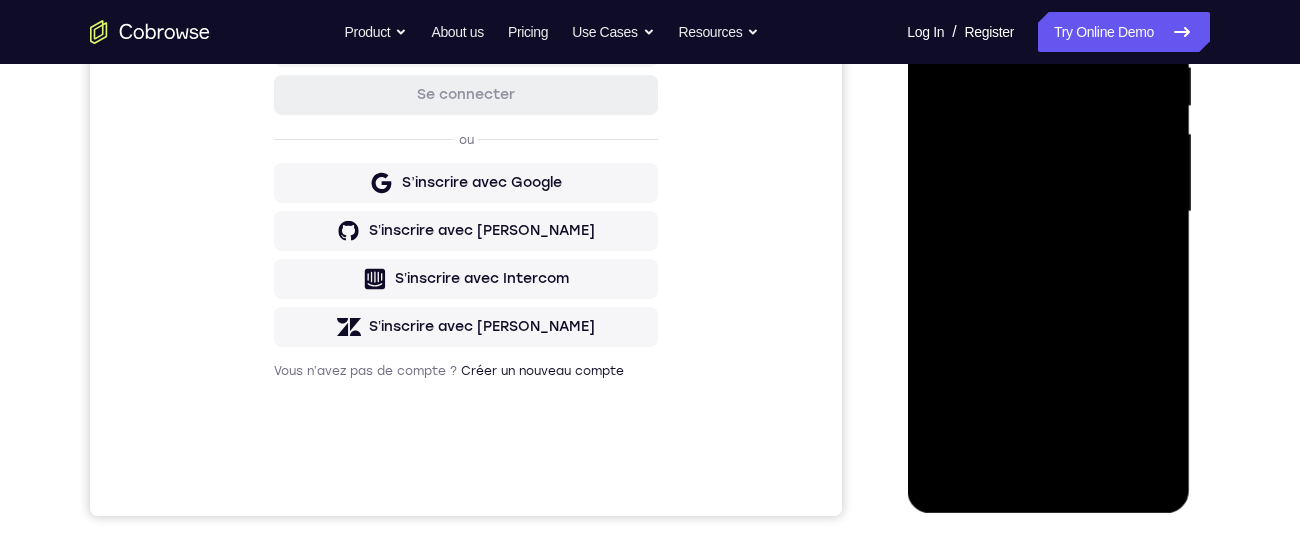 scroll, scrollTop: 441, scrollLeft: 0, axis: vertical 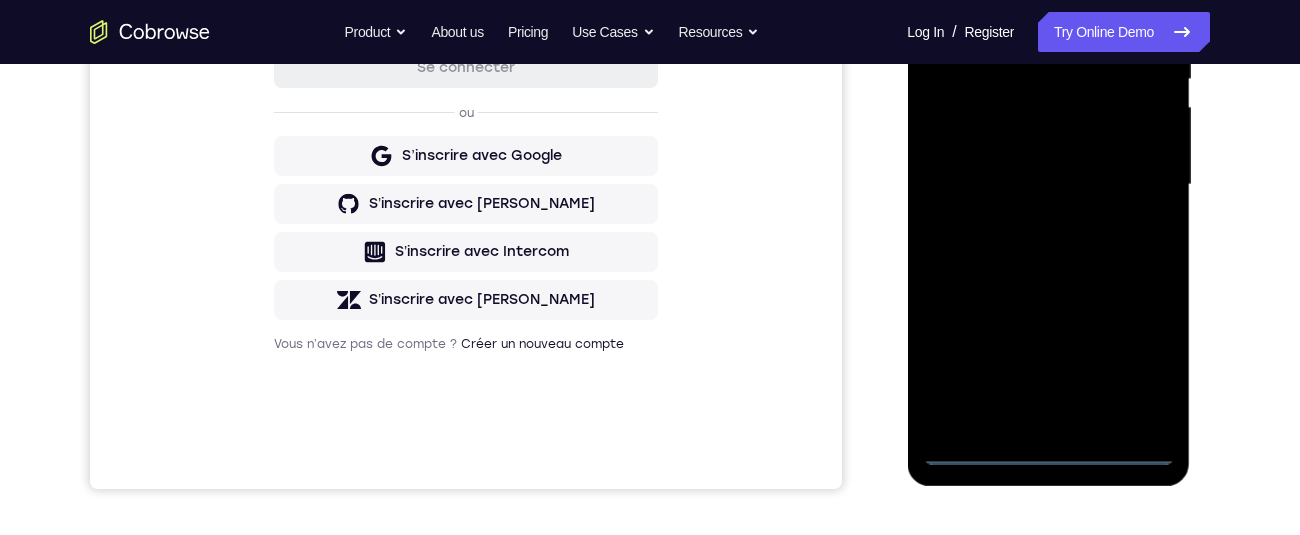 click at bounding box center (1048, 185) 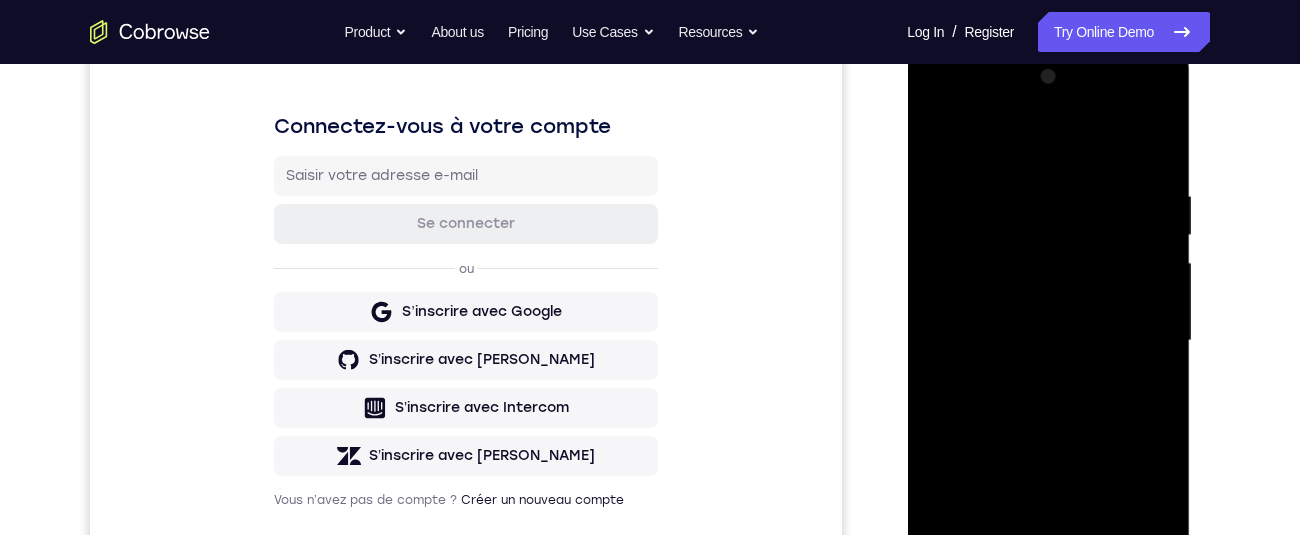 scroll, scrollTop: 228, scrollLeft: 0, axis: vertical 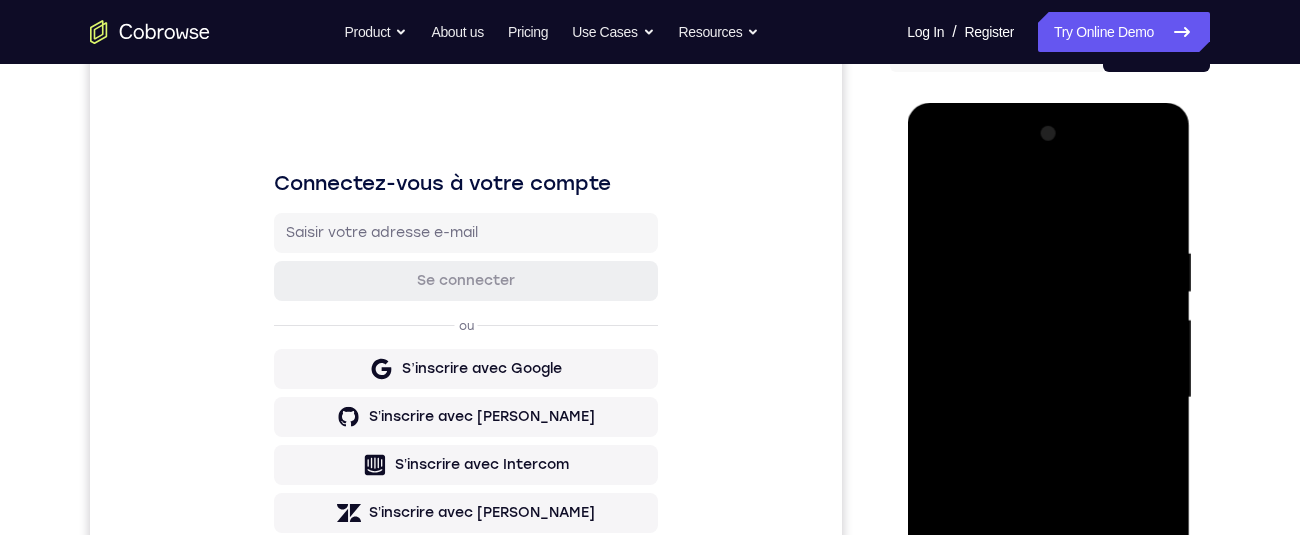 click at bounding box center (1048, 398) 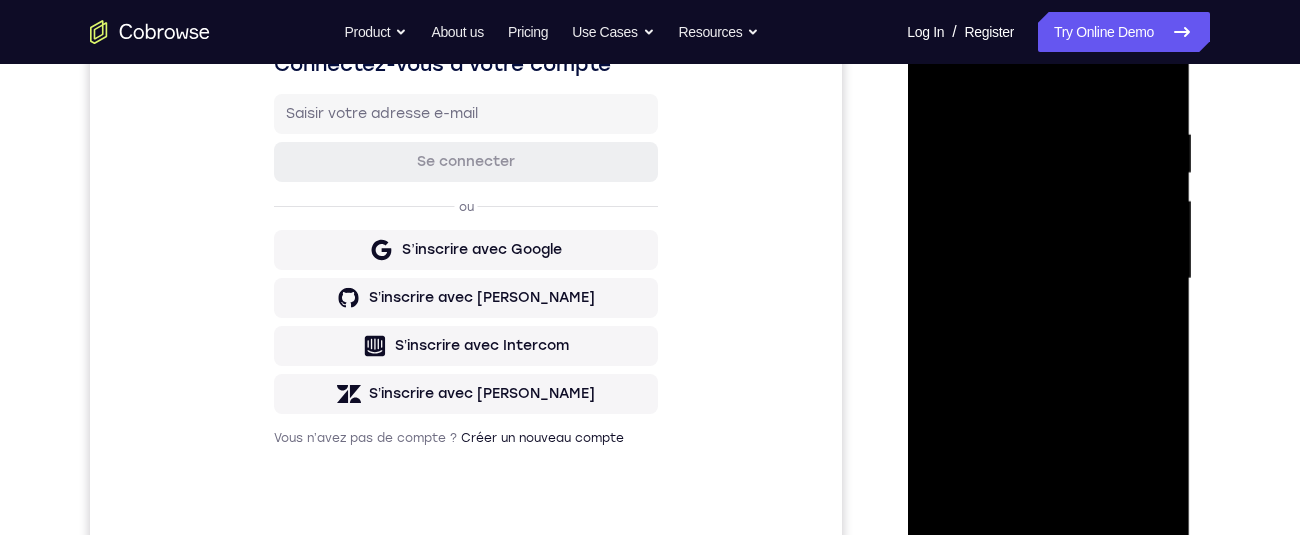 click at bounding box center [1048, 279] 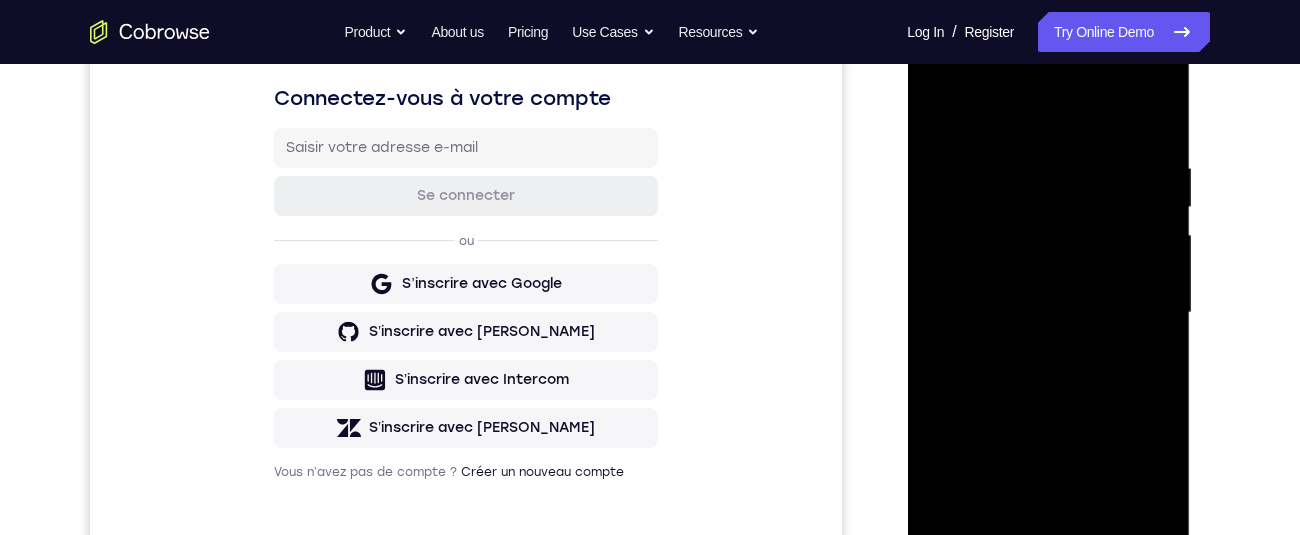 click at bounding box center [1048, 313] 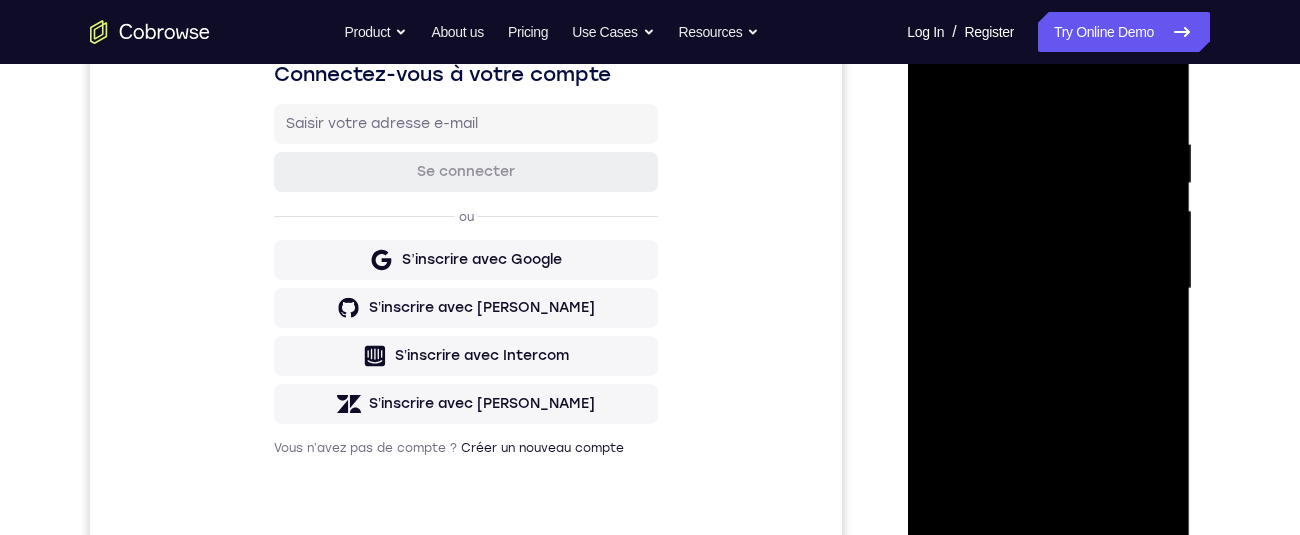 scroll, scrollTop: 334, scrollLeft: 0, axis: vertical 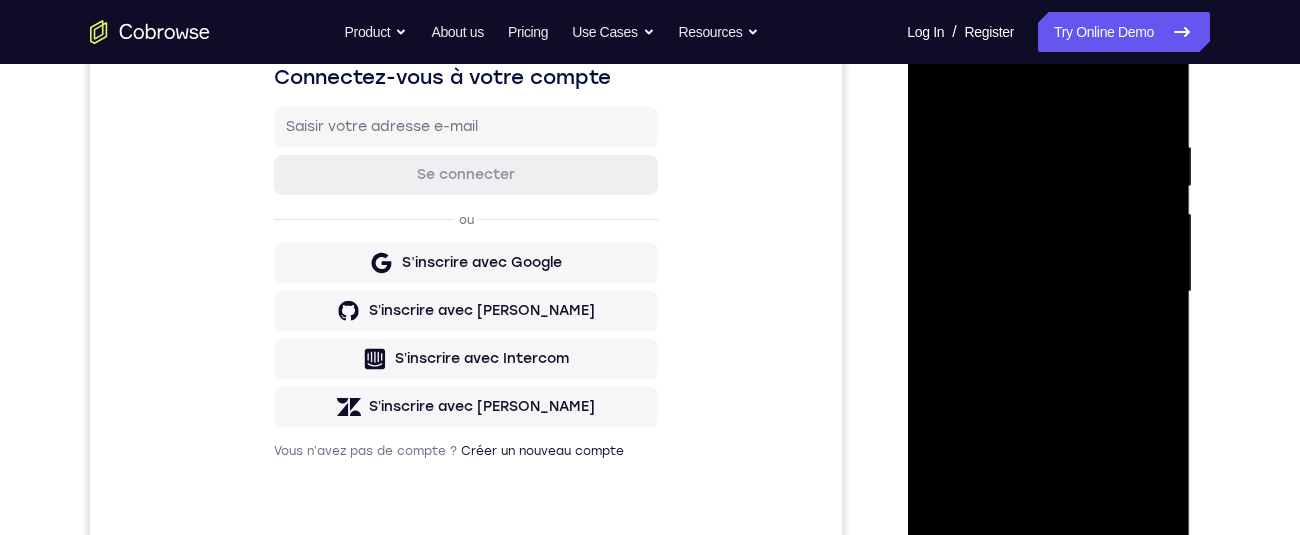 click at bounding box center [1048, 292] 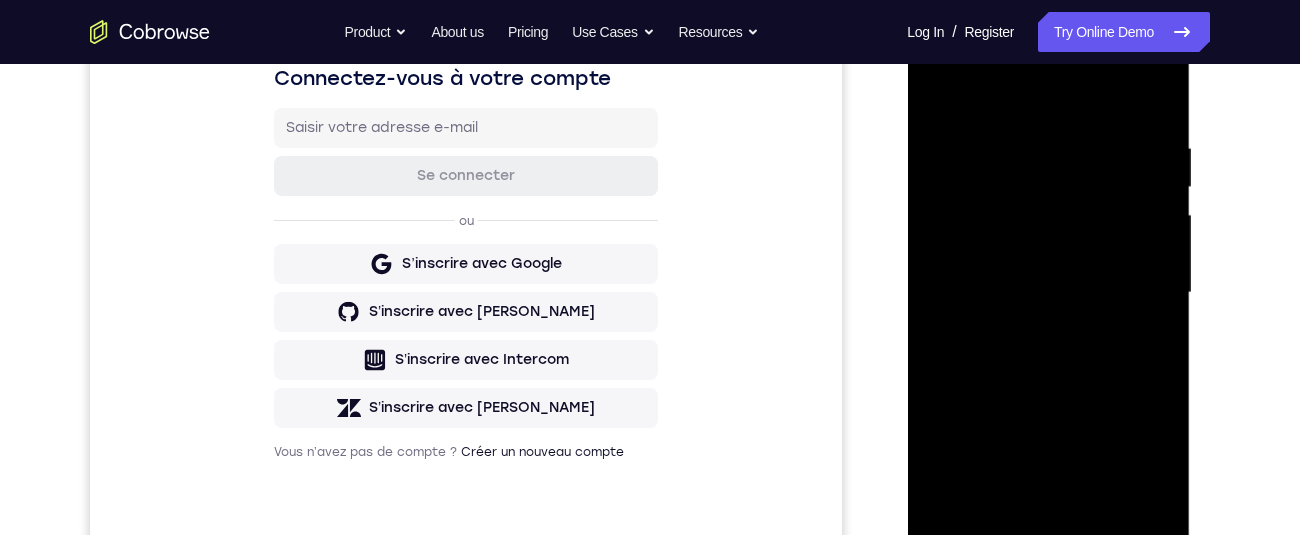 click at bounding box center (1048, 293) 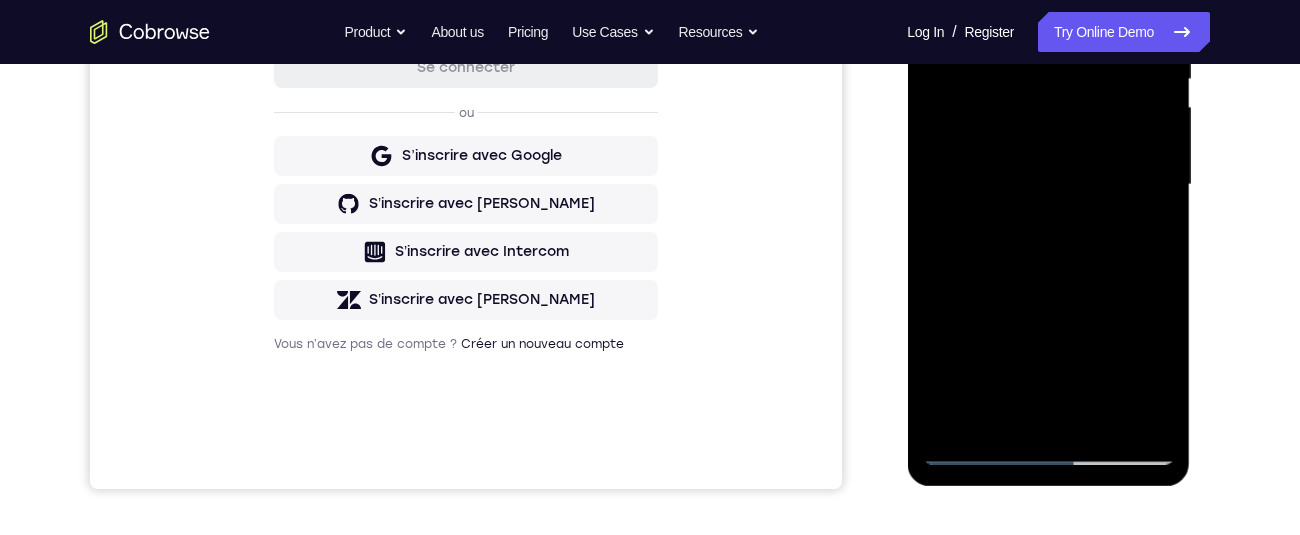 scroll, scrollTop: 436, scrollLeft: 0, axis: vertical 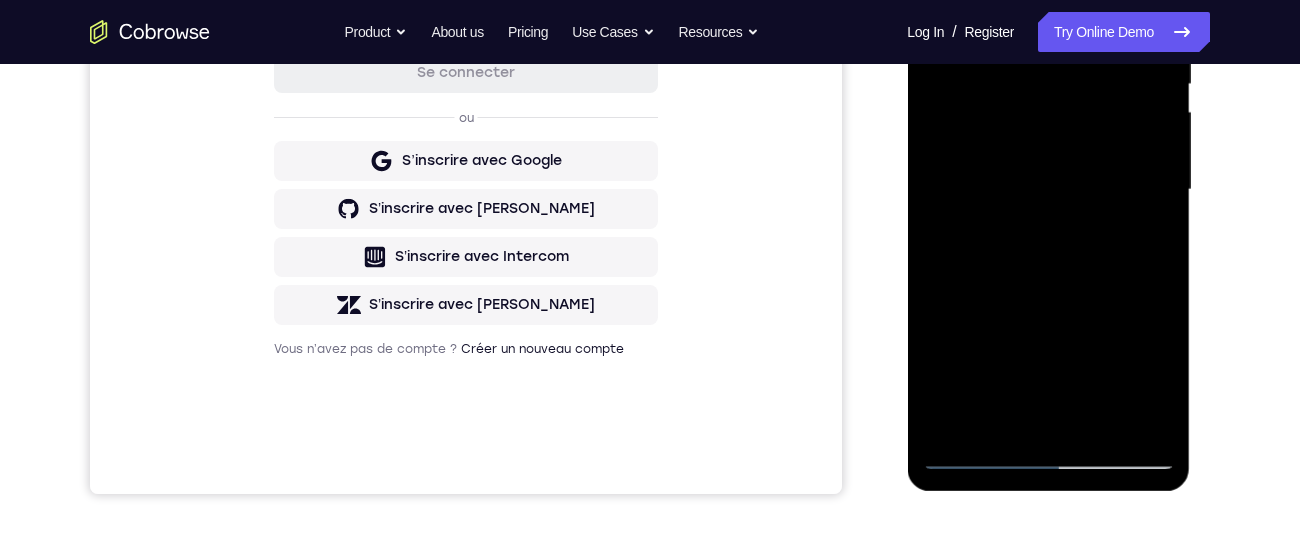 click at bounding box center (1048, 190) 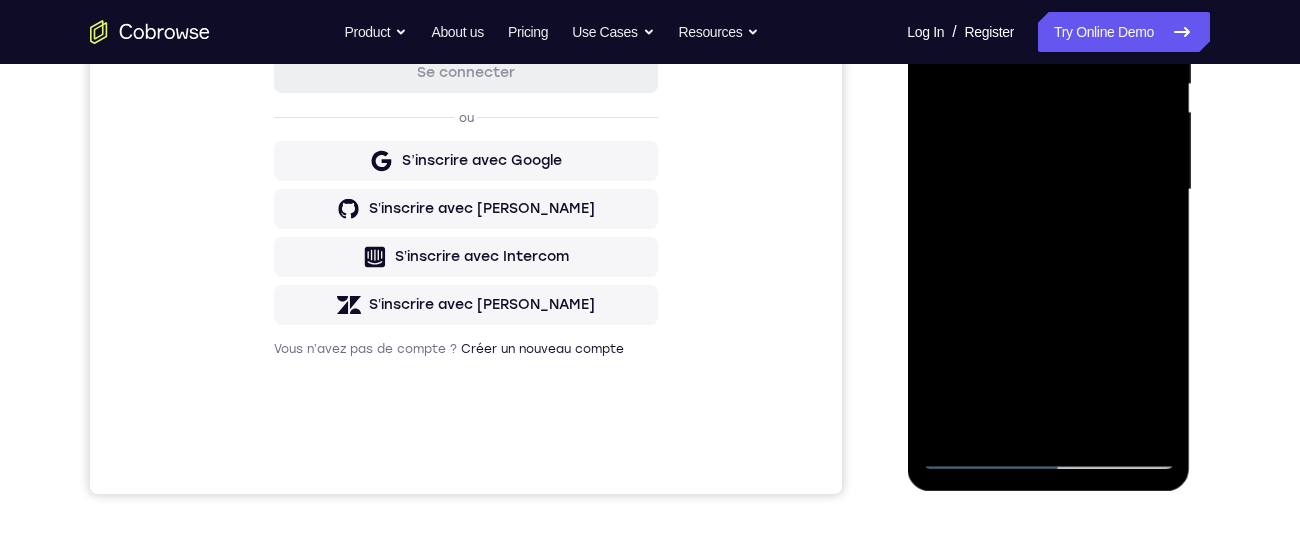 click at bounding box center (1048, 190) 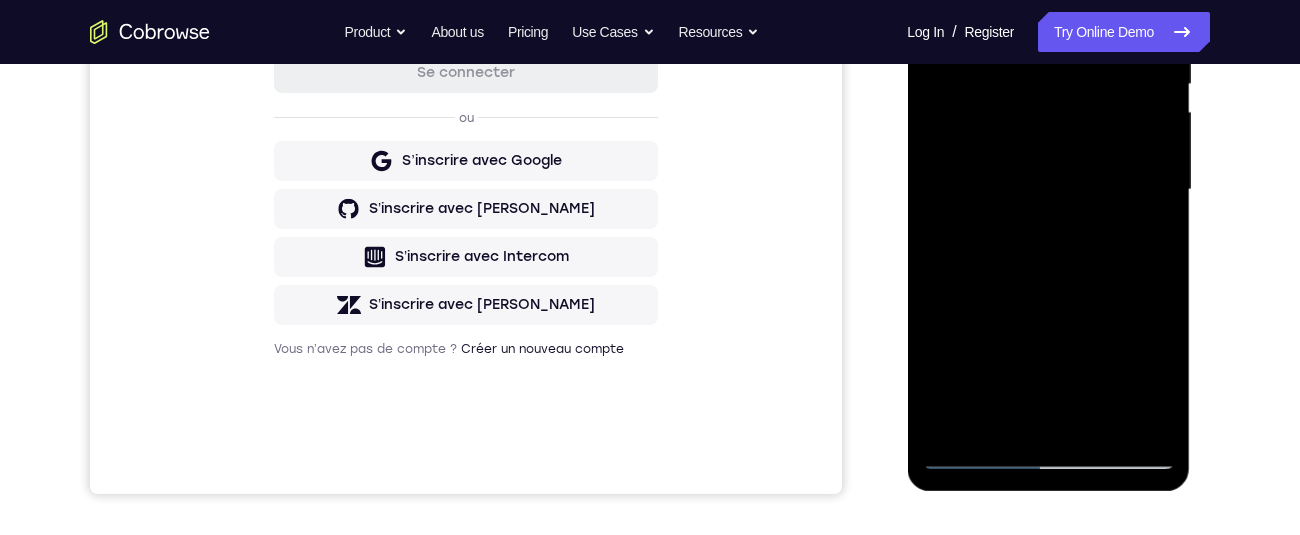 click at bounding box center (1048, 190) 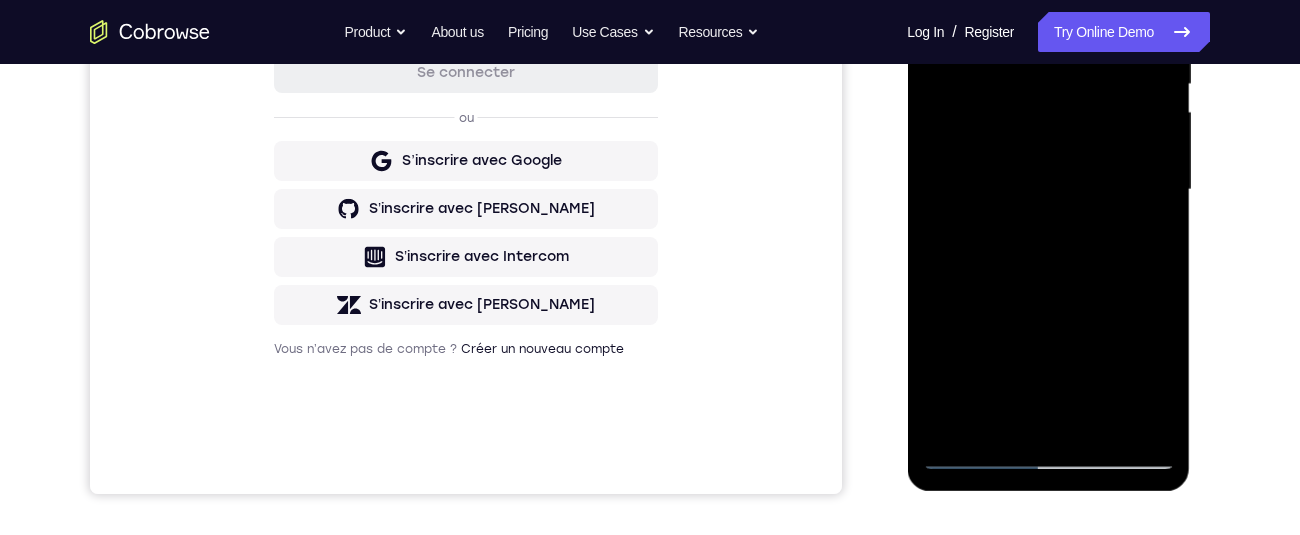 click at bounding box center (1048, 190) 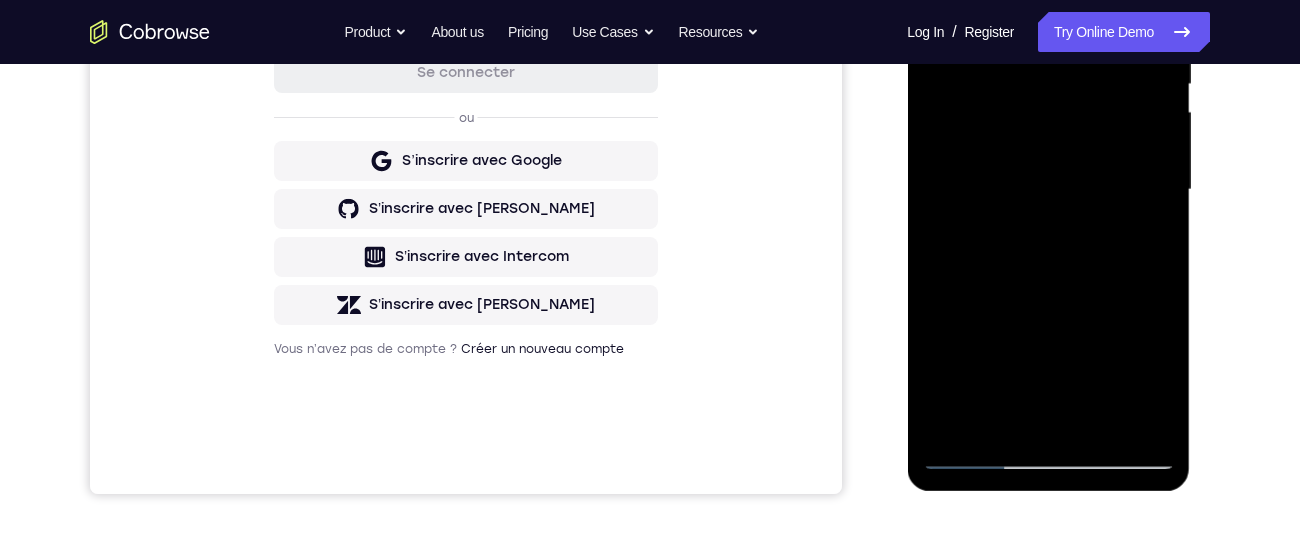 click at bounding box center [1048, 190] 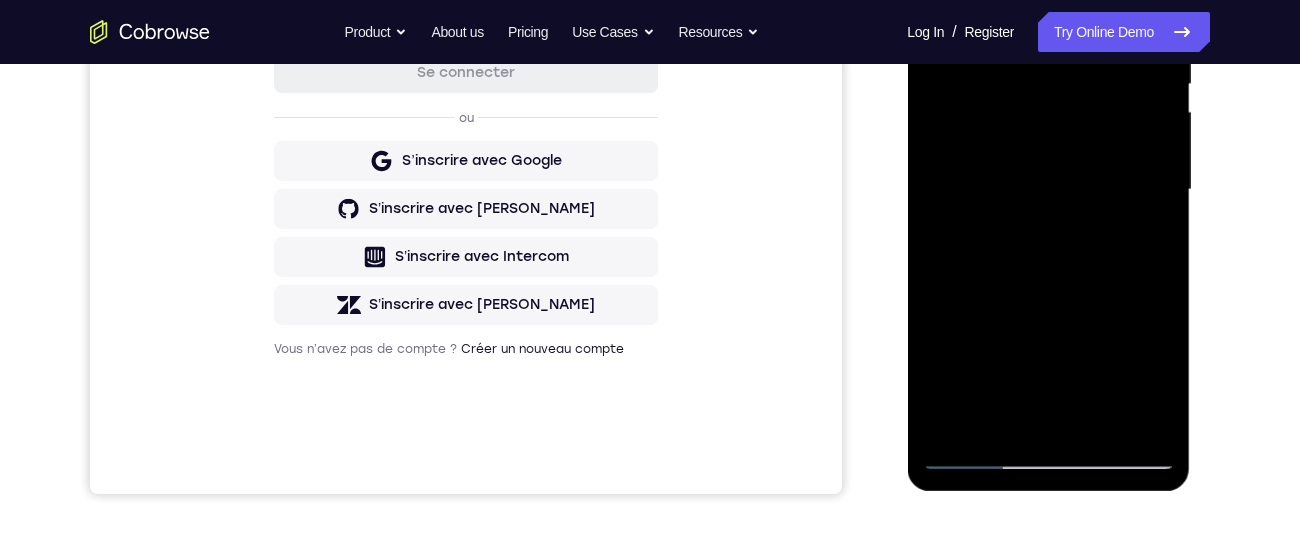 click at bounding box center [1048, 190] 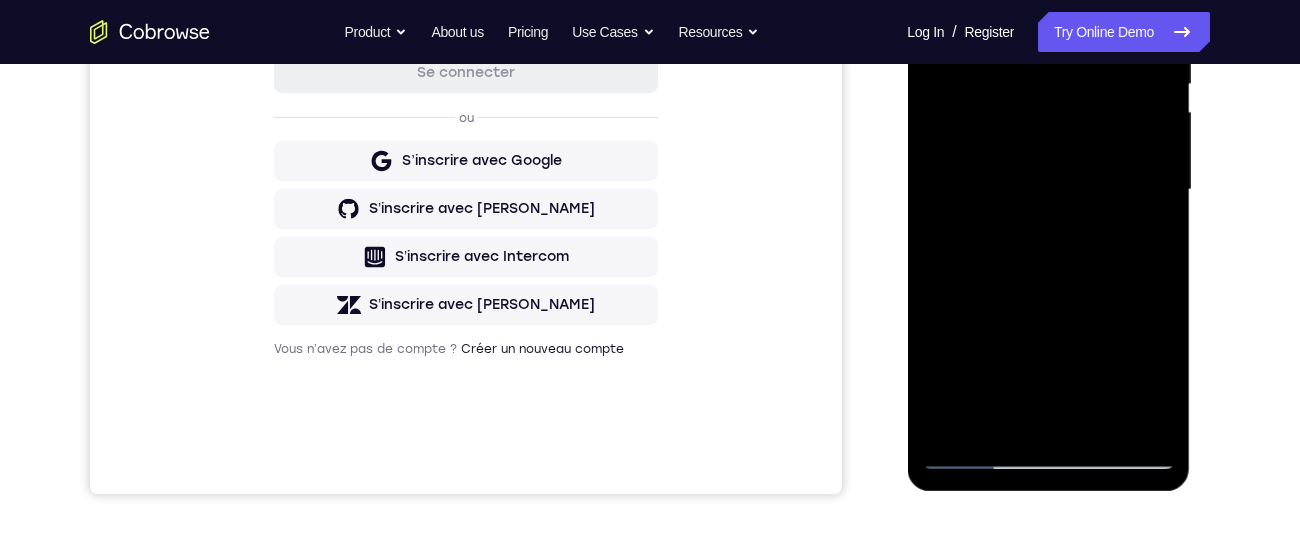 click at bounding box center [1048, 190] 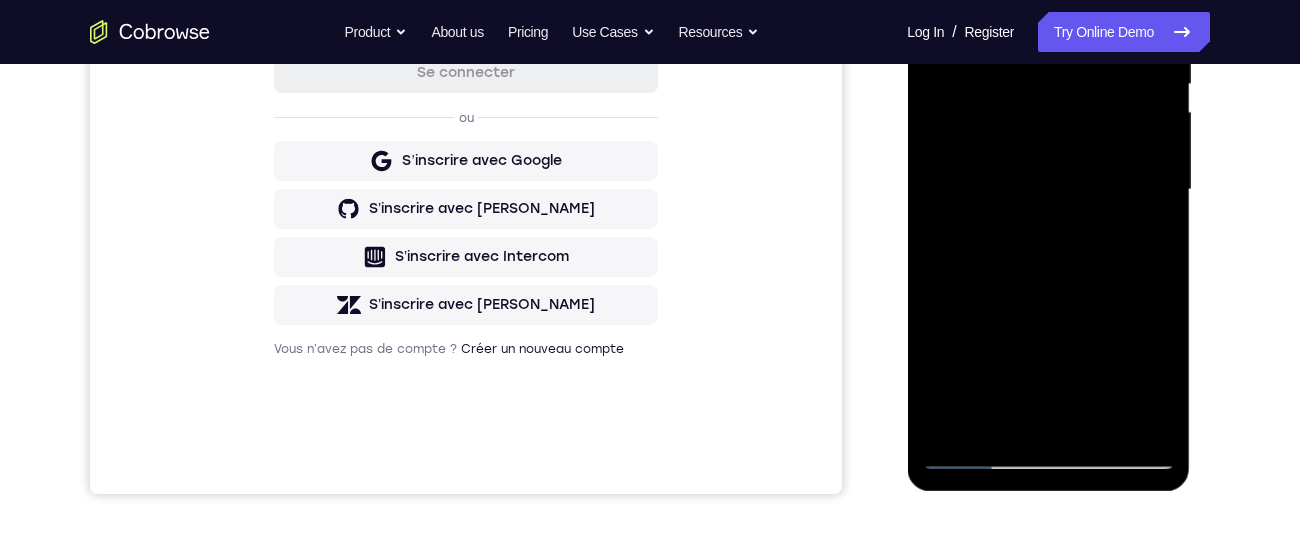 click at bounding box center [1048, 190] 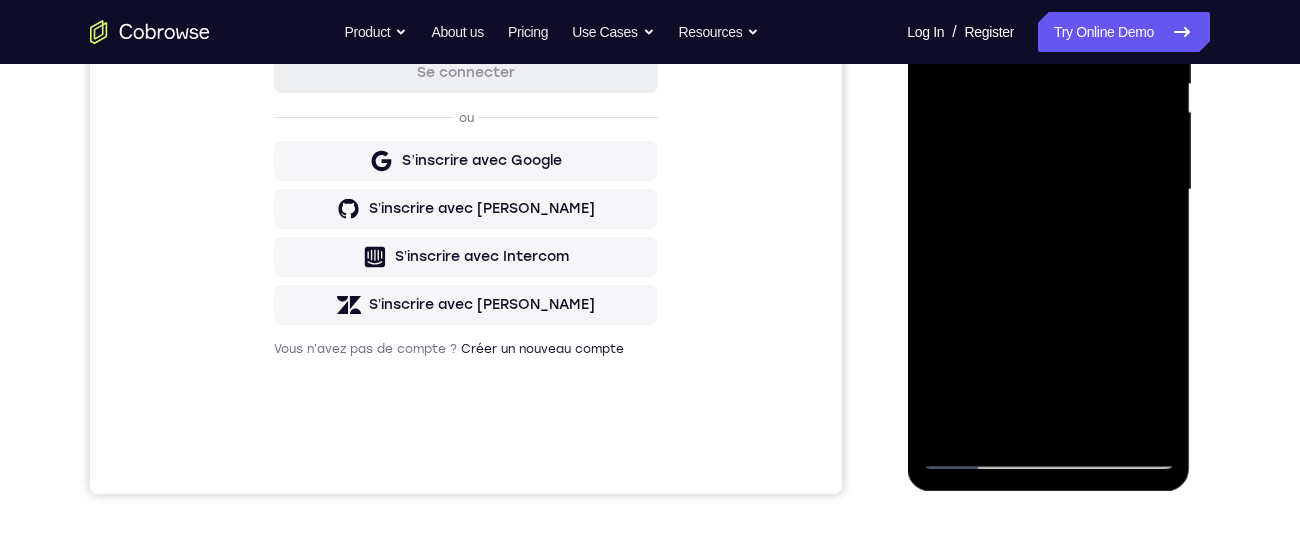 click at bounding box center (1048, 190) 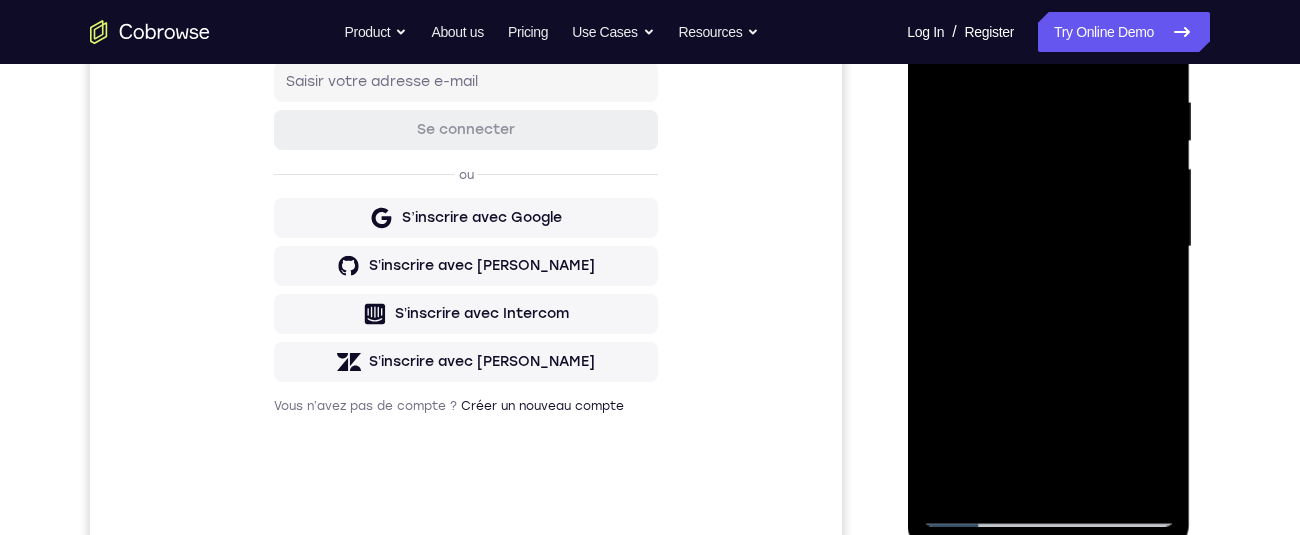 scroll, scrollTop: 361, scrollLeft: 0, axis: vertical 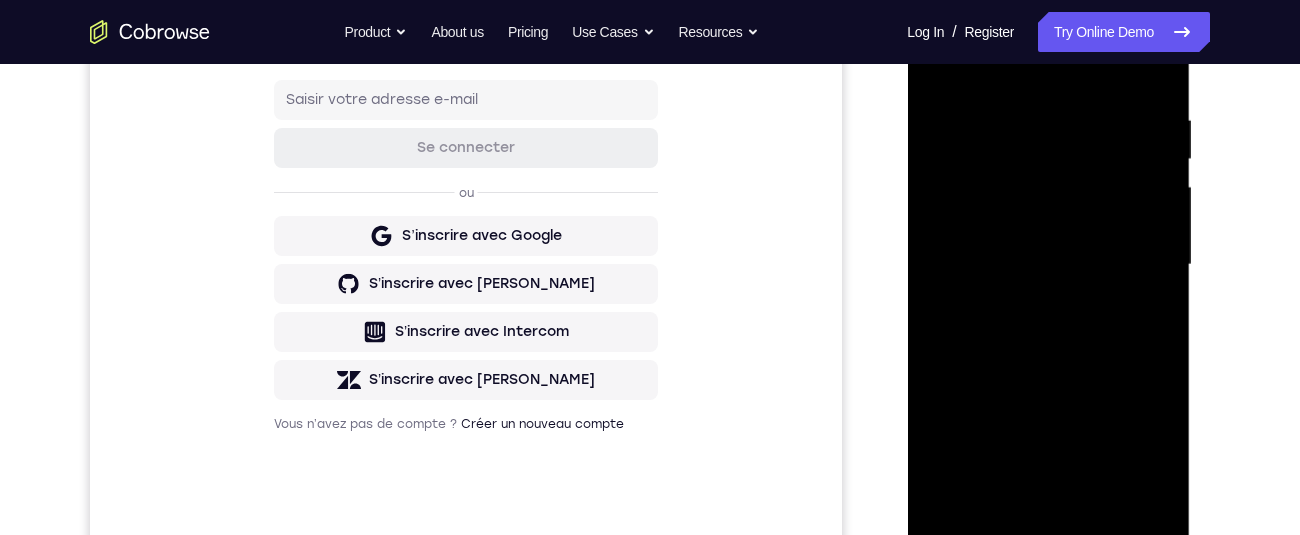 click at bounding box center (1048, 265) 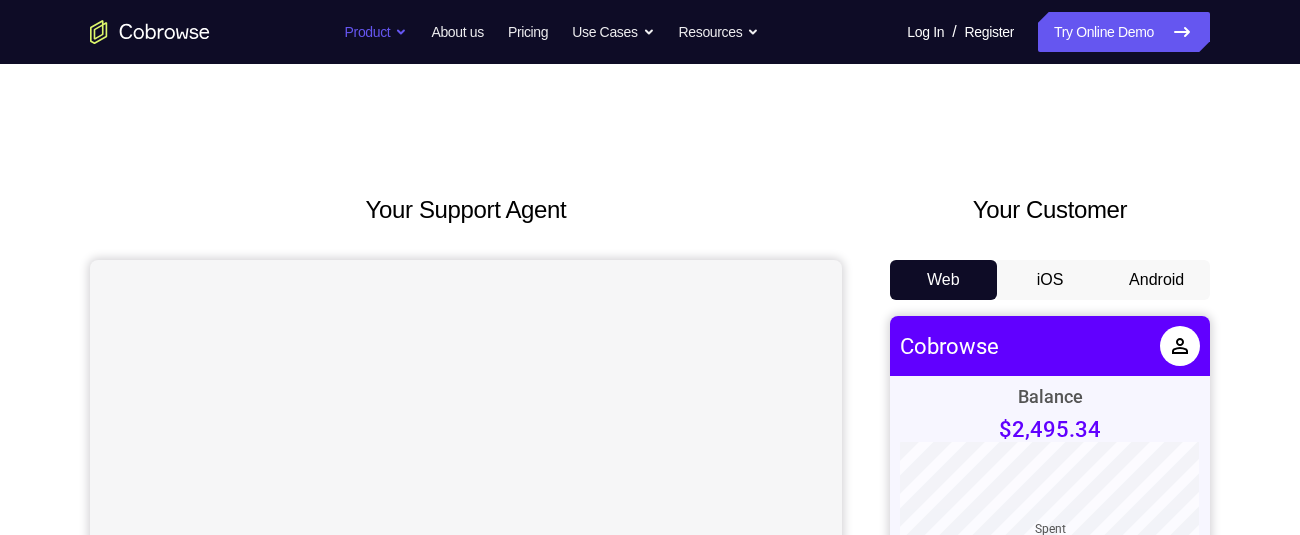 scroll, scrollTop: 0, scrollLeft: 0, axis: both 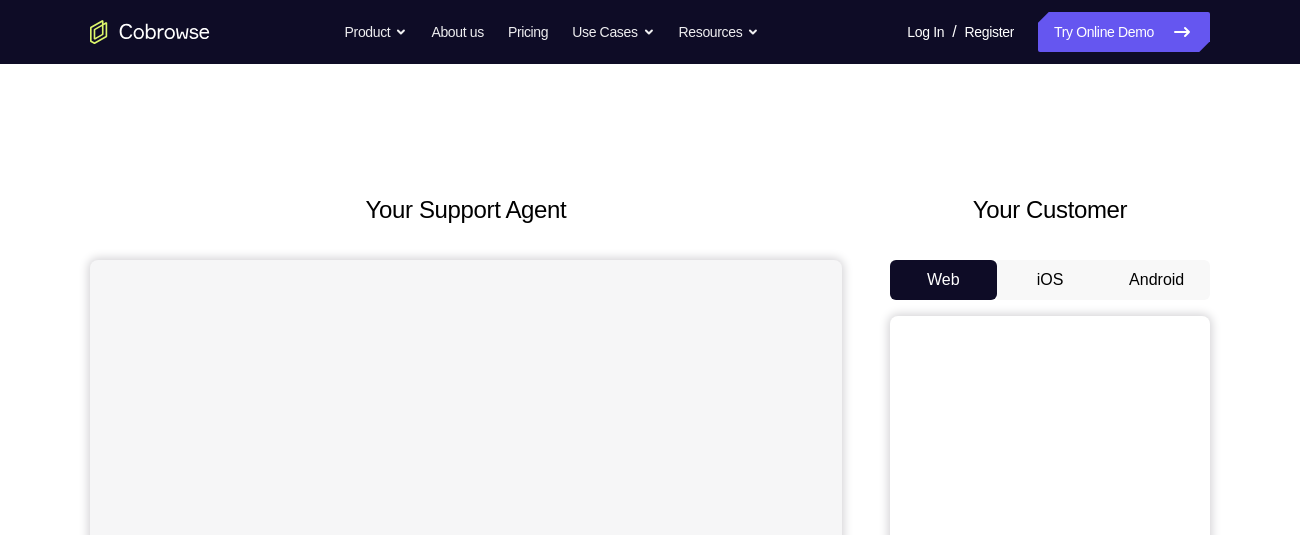 click on "Android" at bounding box center (1156, 280) 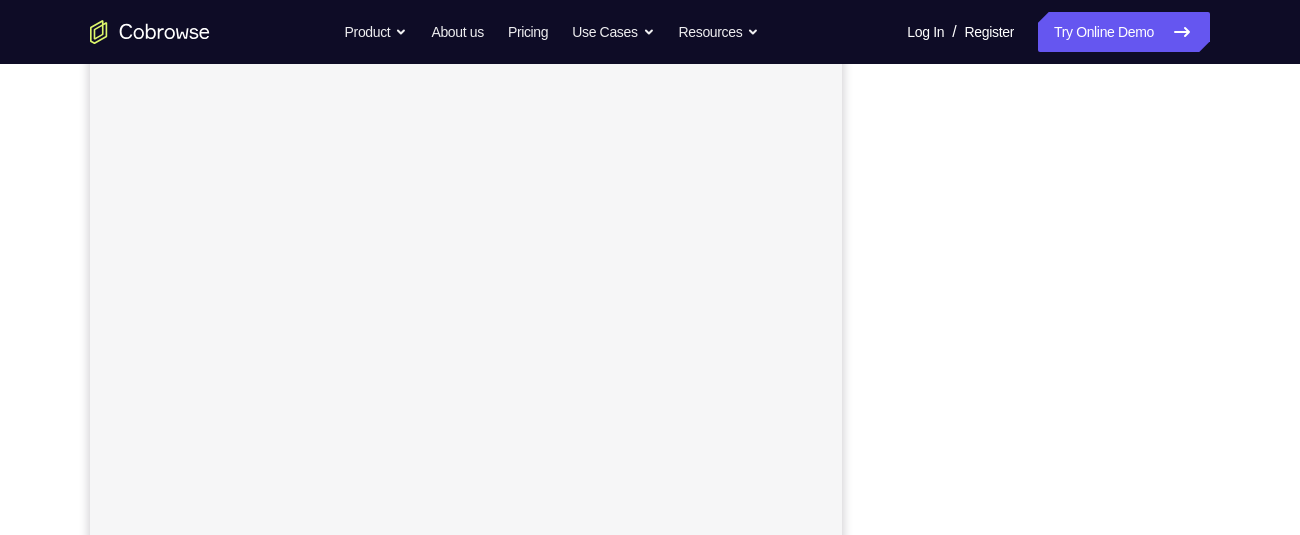 scroll, scrollTop: 98, scrollLeft: 0, axis: vertical 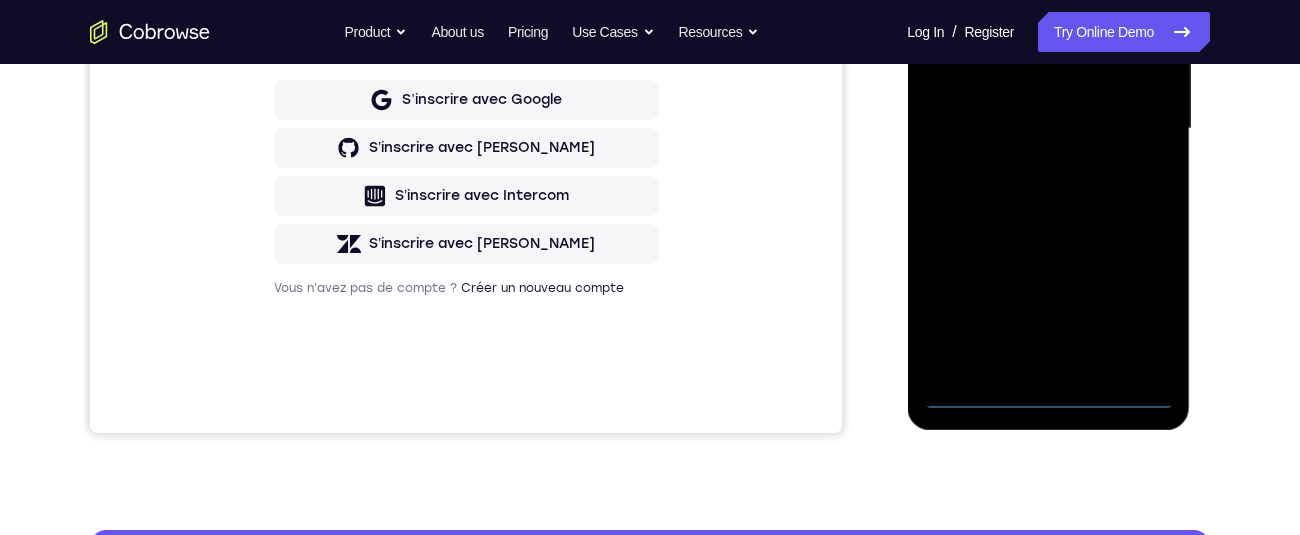 click at bounding box center (1048, 129) 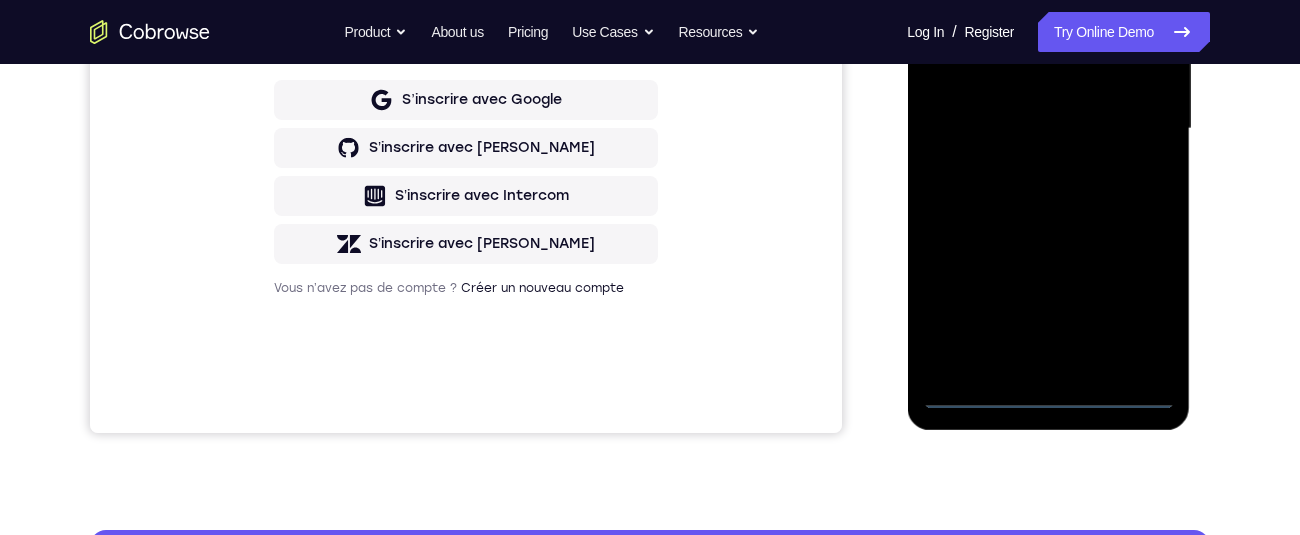 click at bounding box center [1048, 129] 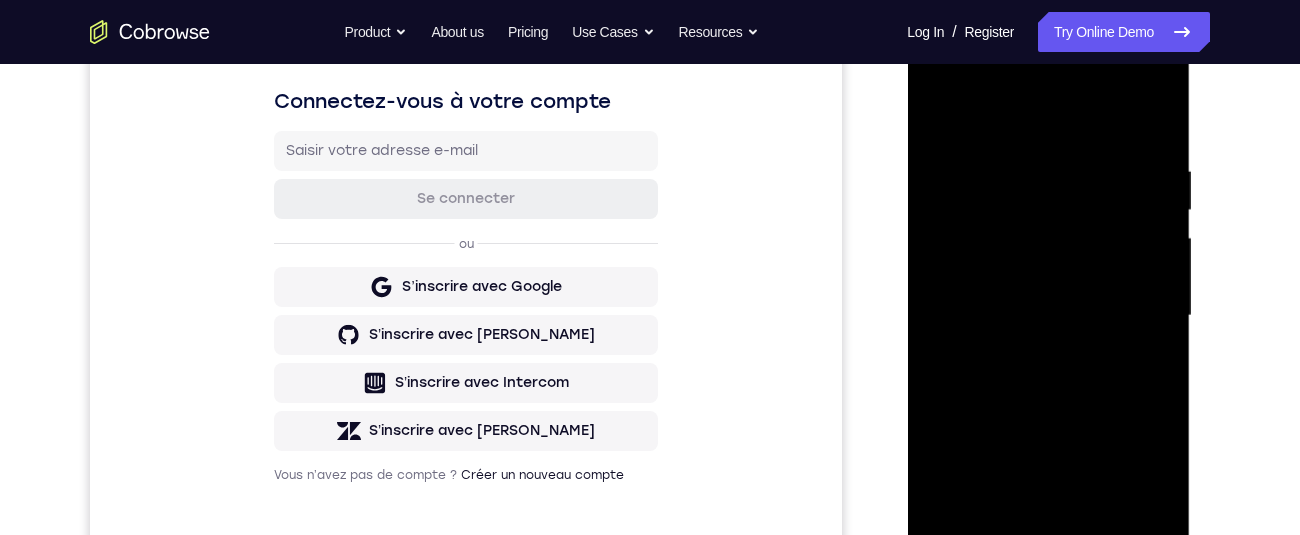 click at bounding box center (1048, 316) 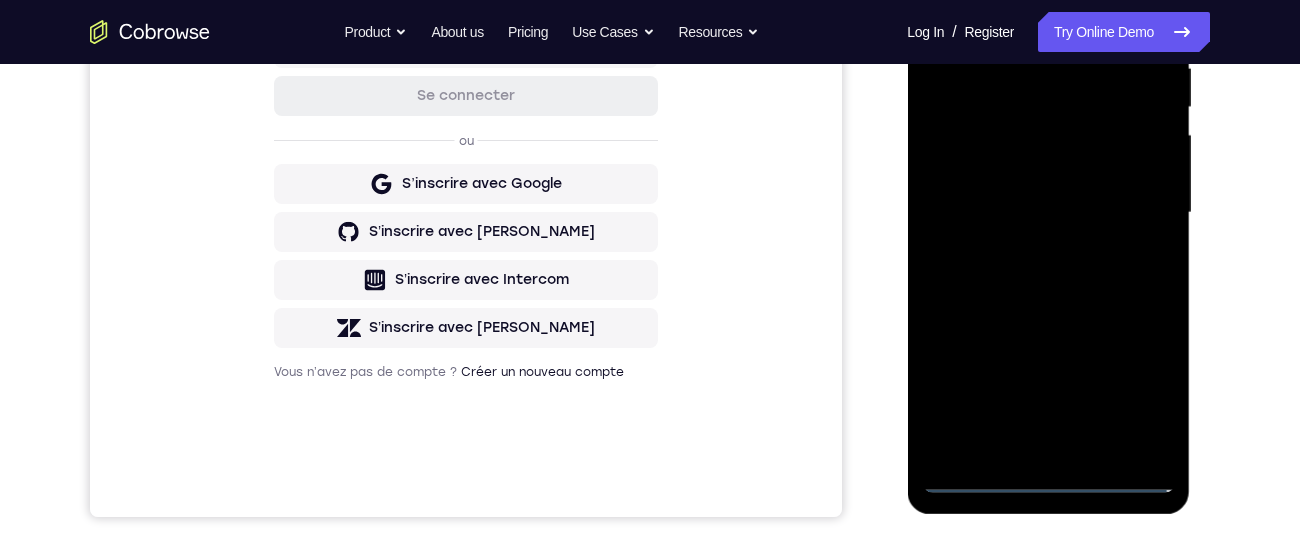 click at bounding box center [1048, 213] 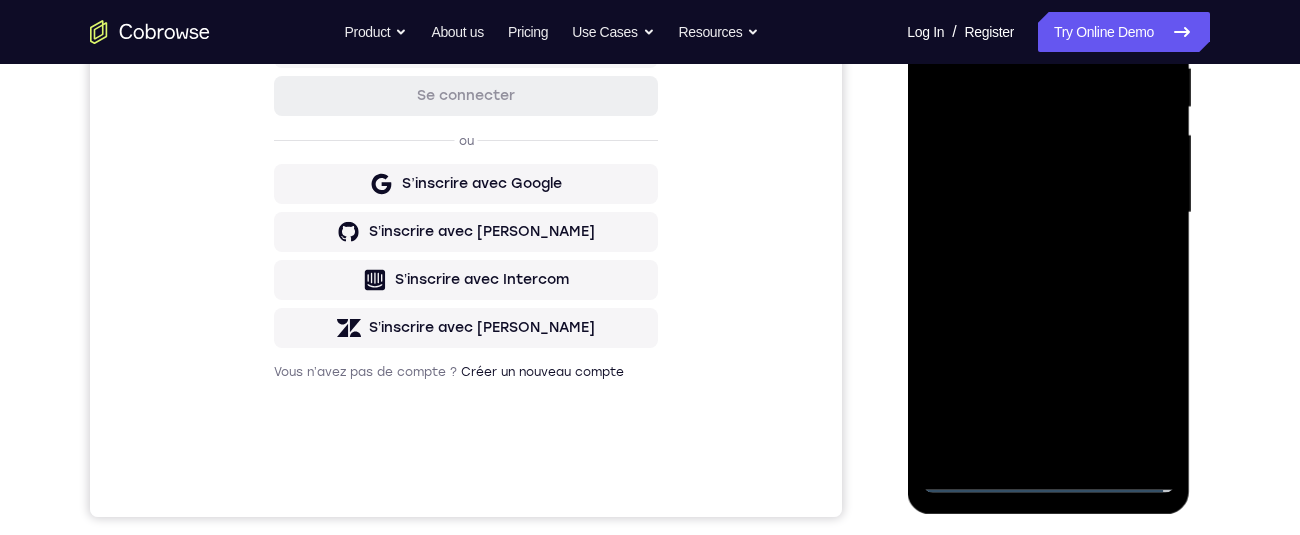 click at bounding box center [1048, 213] 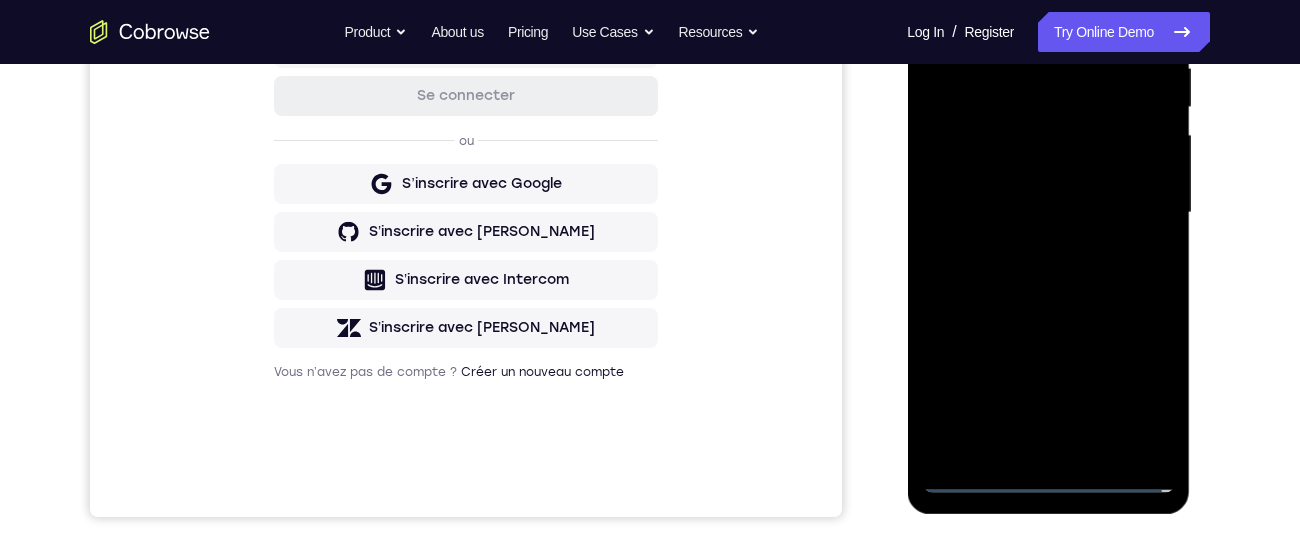 click at bounding box center (1048, 213) 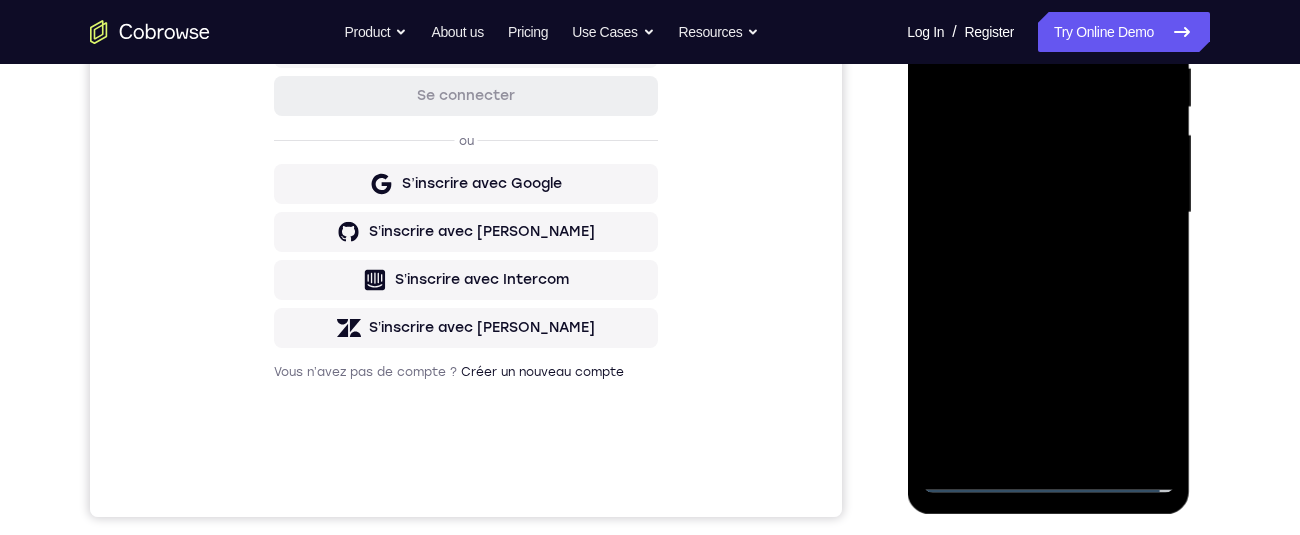 scroll, scrollTop: 318, scrollLeft: 0, axis: vertical 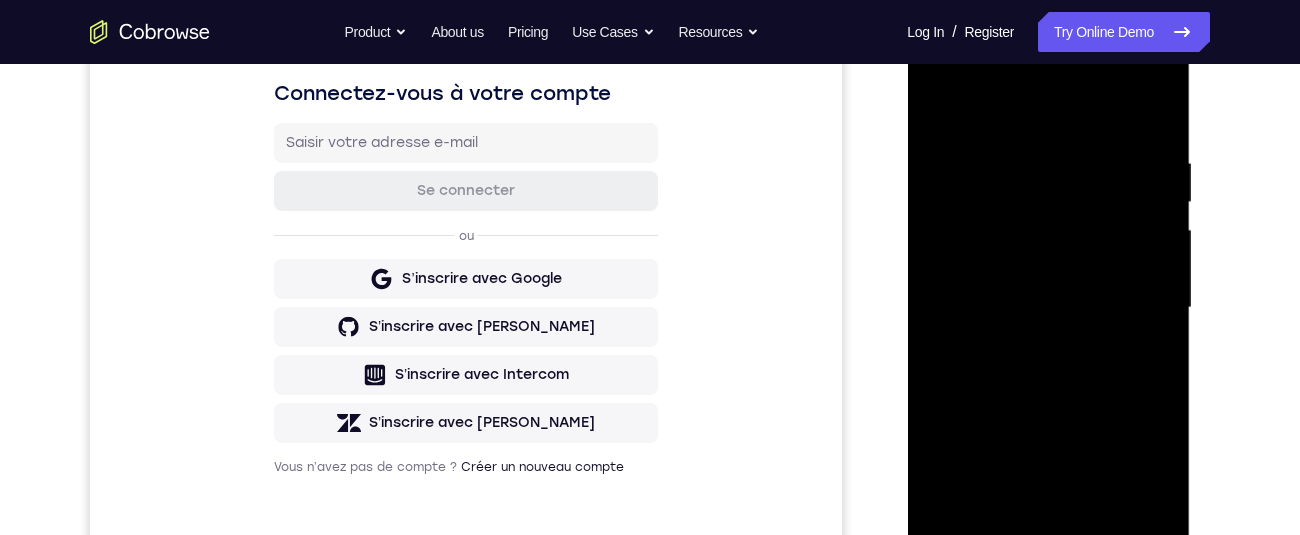 click at bounding box center [1048, 308] 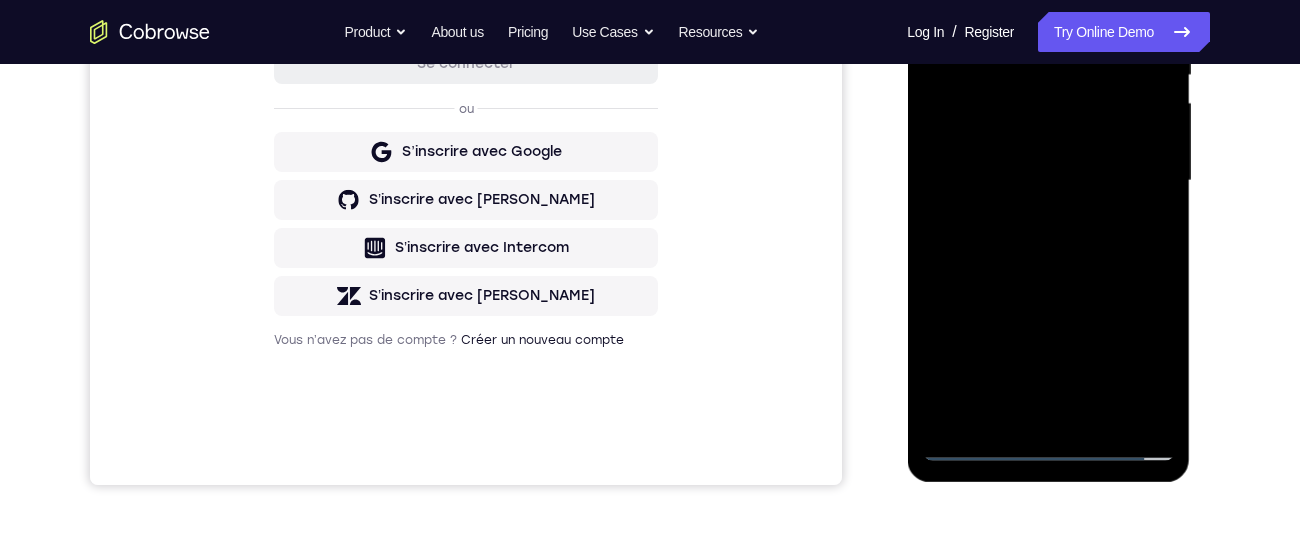 click at bounding box center [1048, 181] 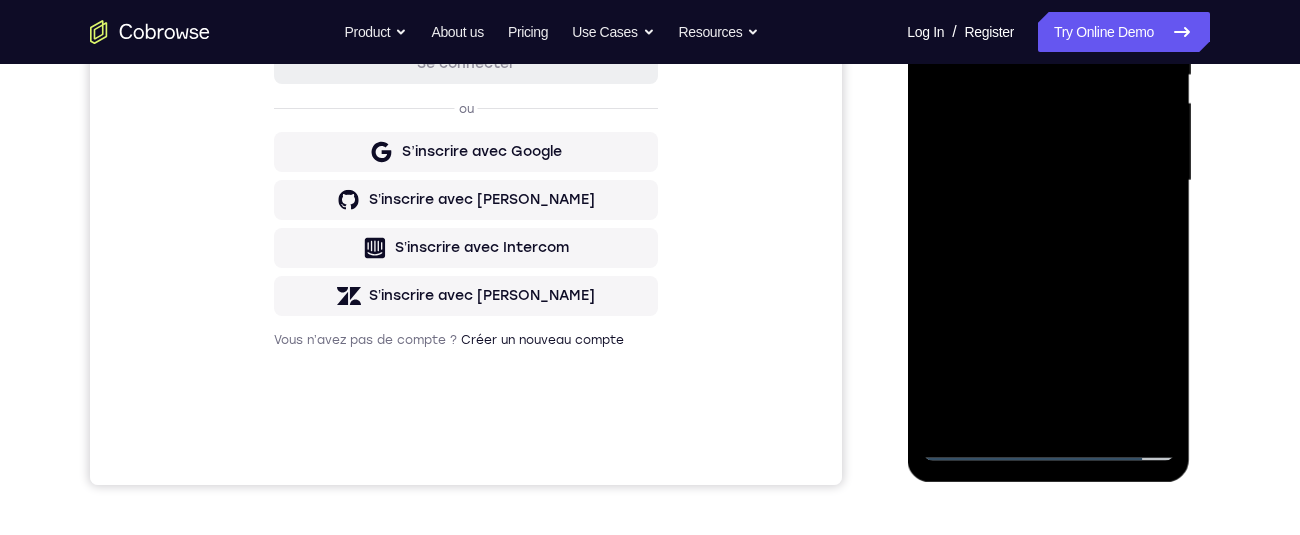 click at bounding box center [1048, 181] 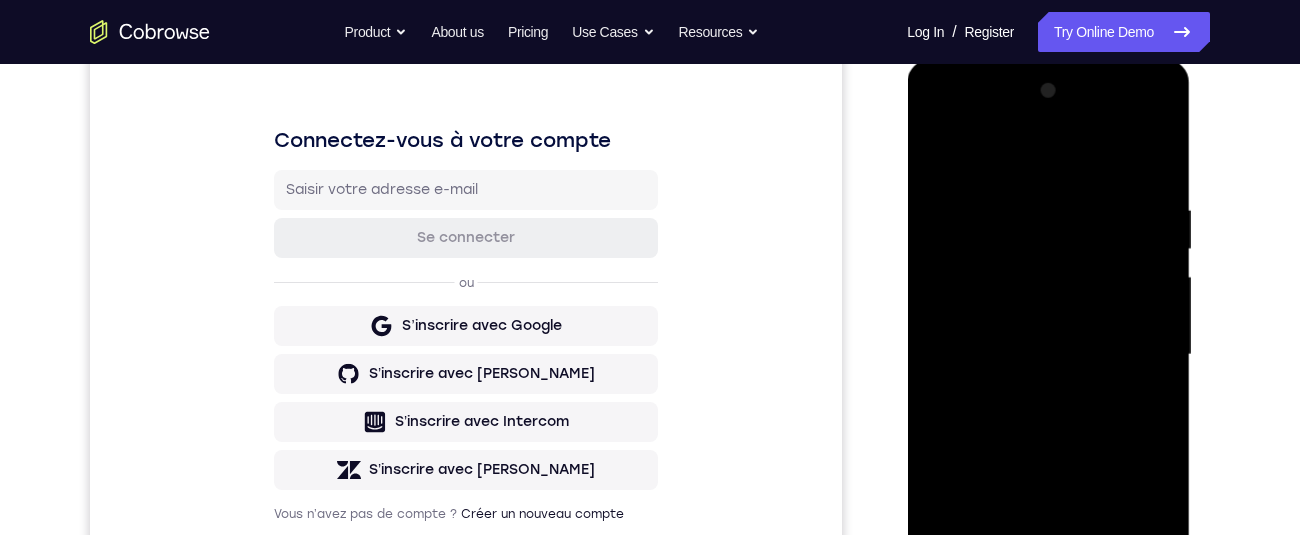 scroll, scrollTop: 393, scrollLeft: 0, axis: vertical 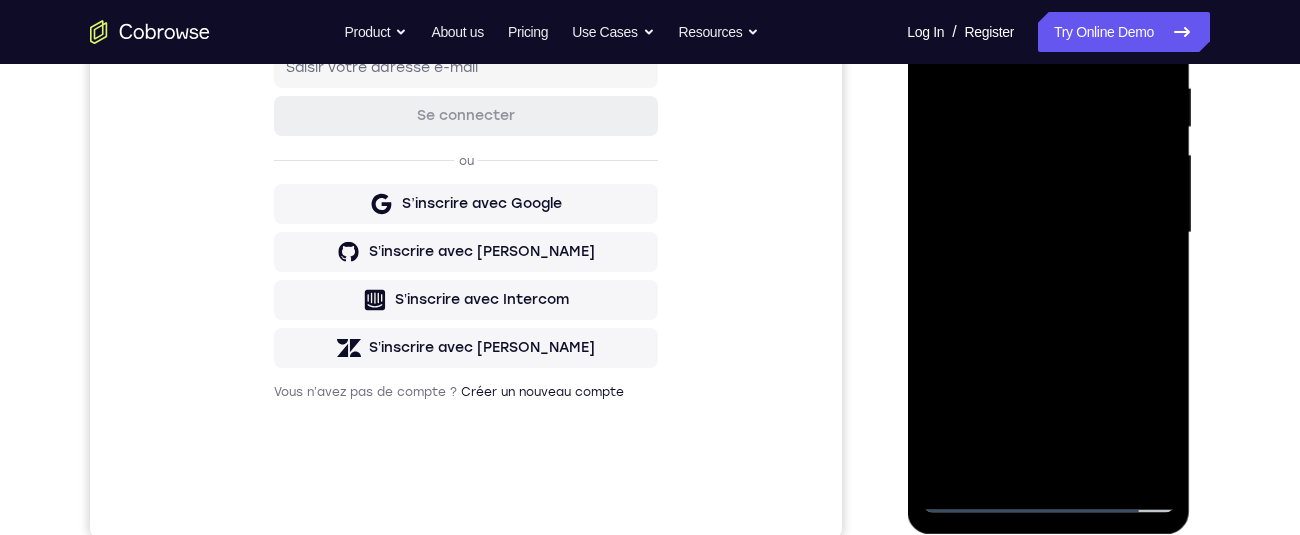 click at bounding box center (1048, 233) 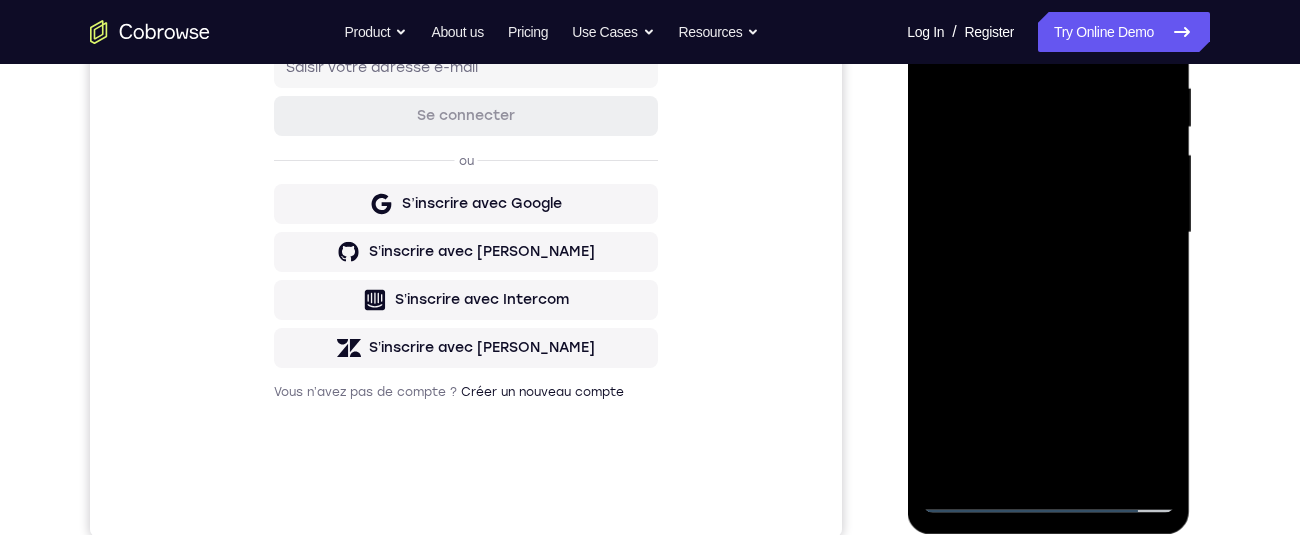 click at bounding box center (1048, 233) 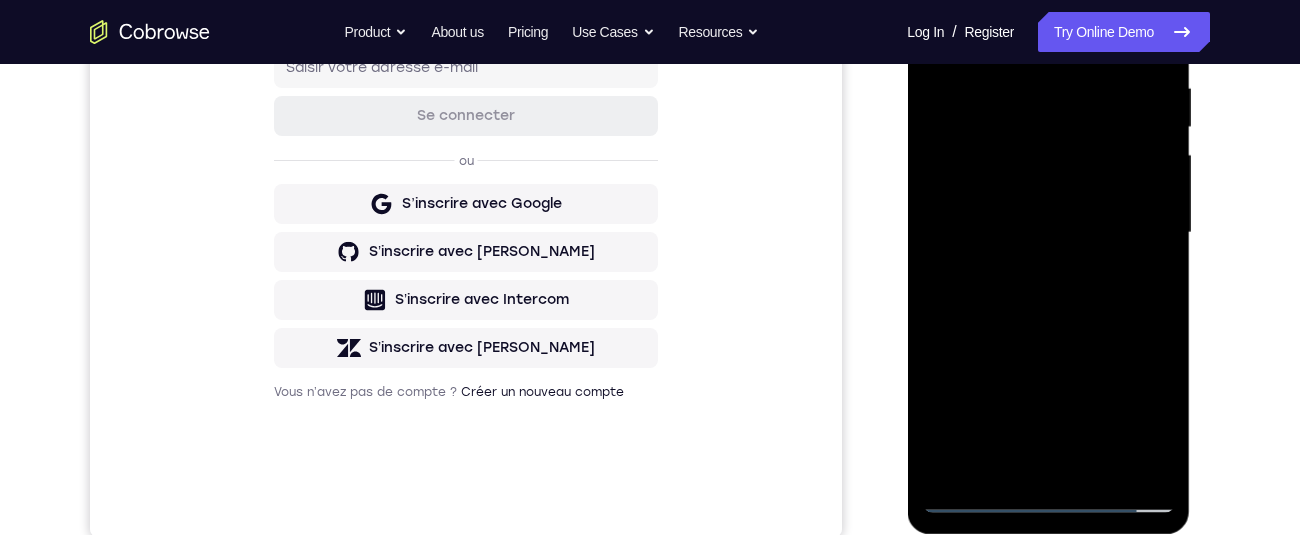 click at bounding box center [1048, 233] 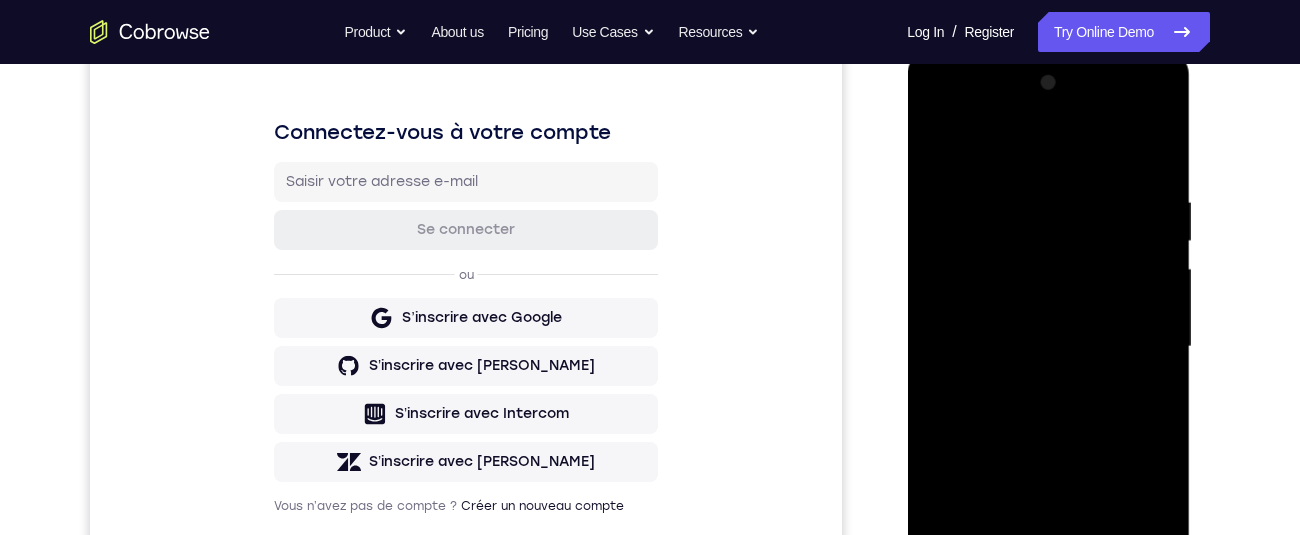 scroll, scrollTop: 271, scrollLeft: 0, axis: vertical 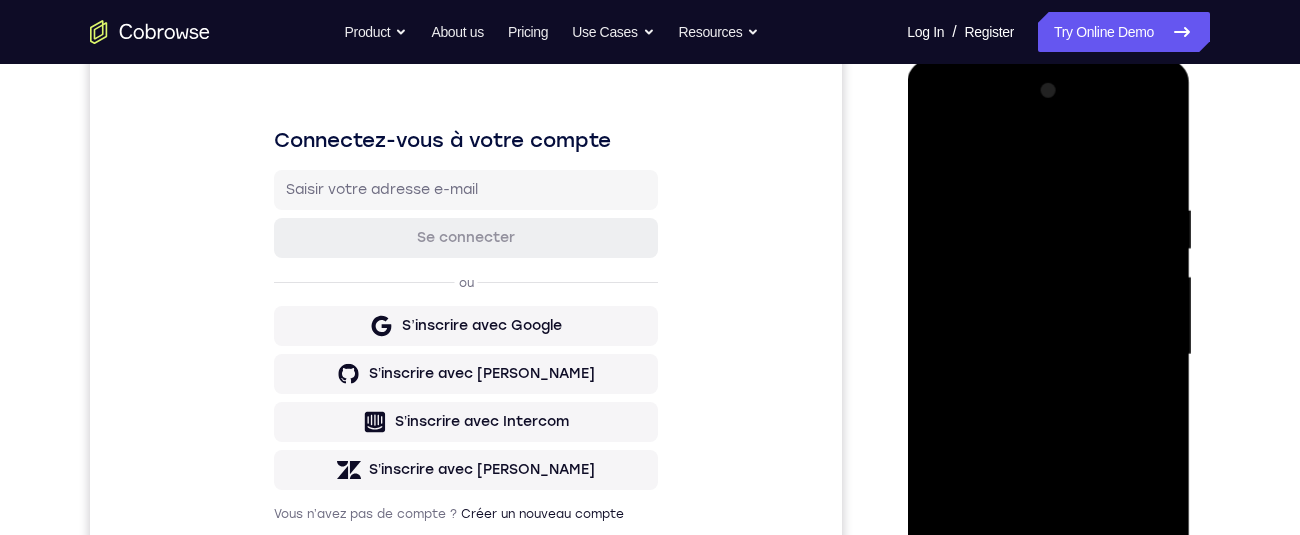 click at bounding box center [1048, 355] 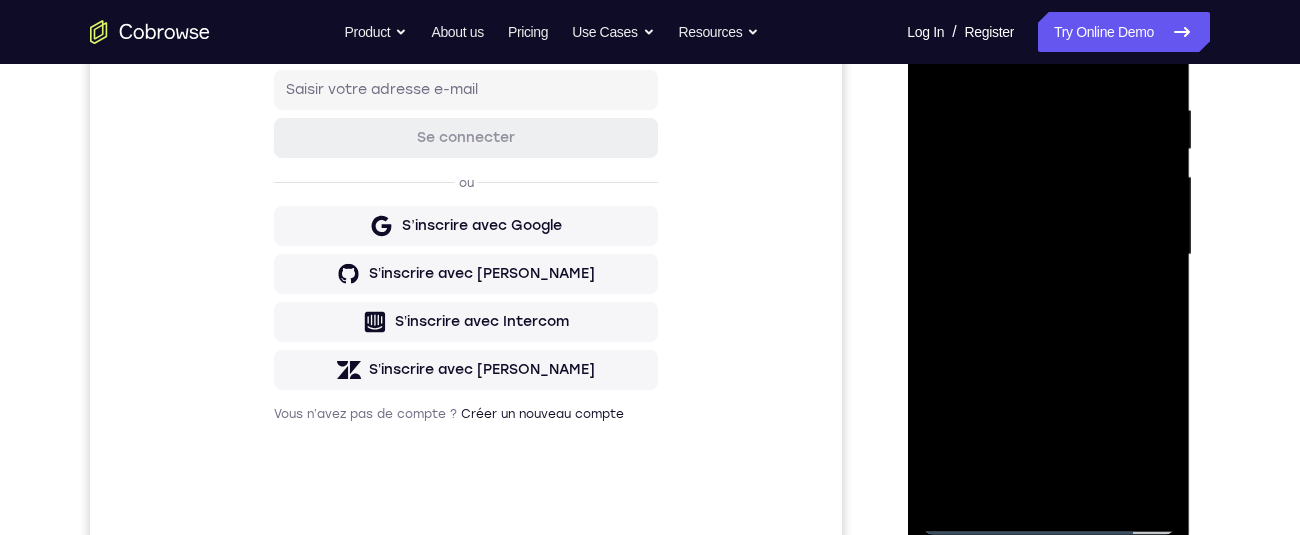 scroll, scrollTop: 274, scrollLeft: 0, axis: vertical 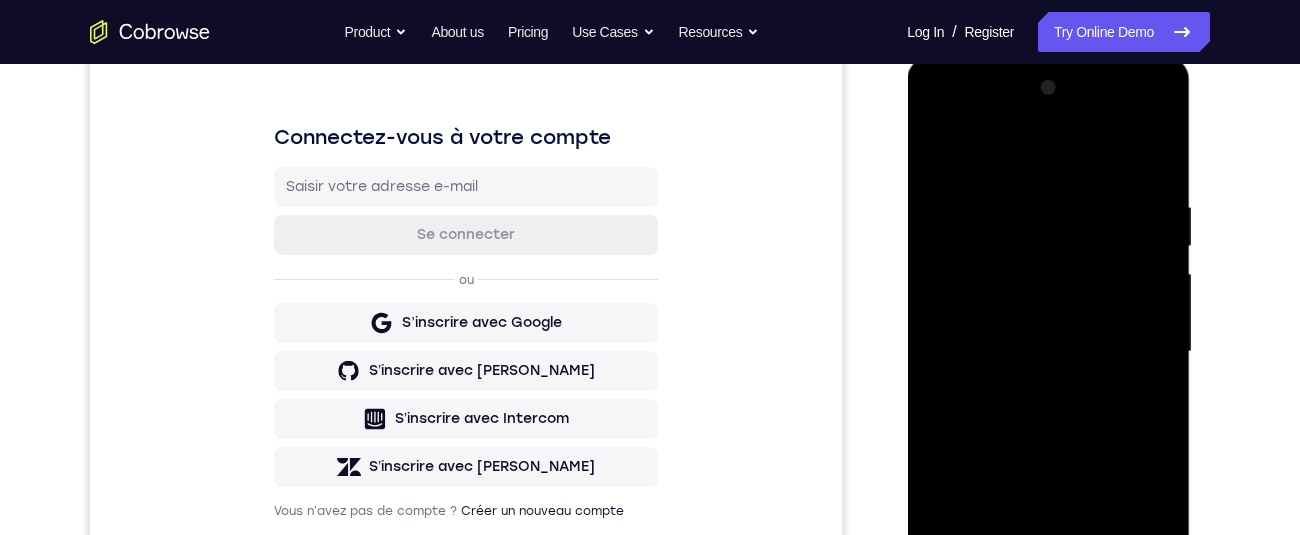 click at bounding box center [1048, 352] 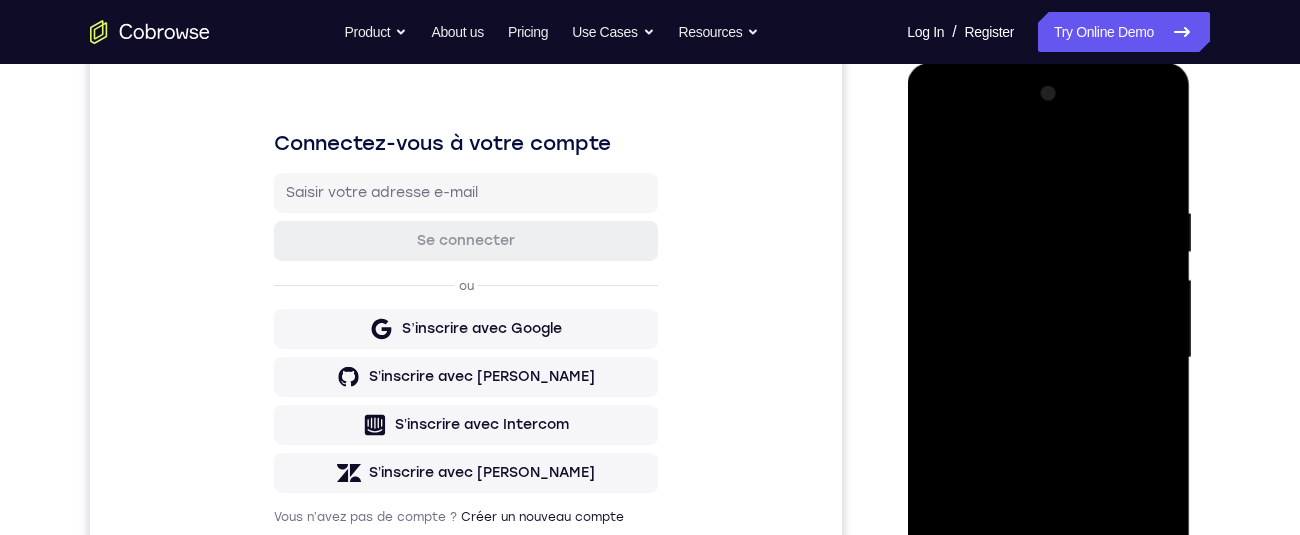 click at bounding box center [1048, 358] 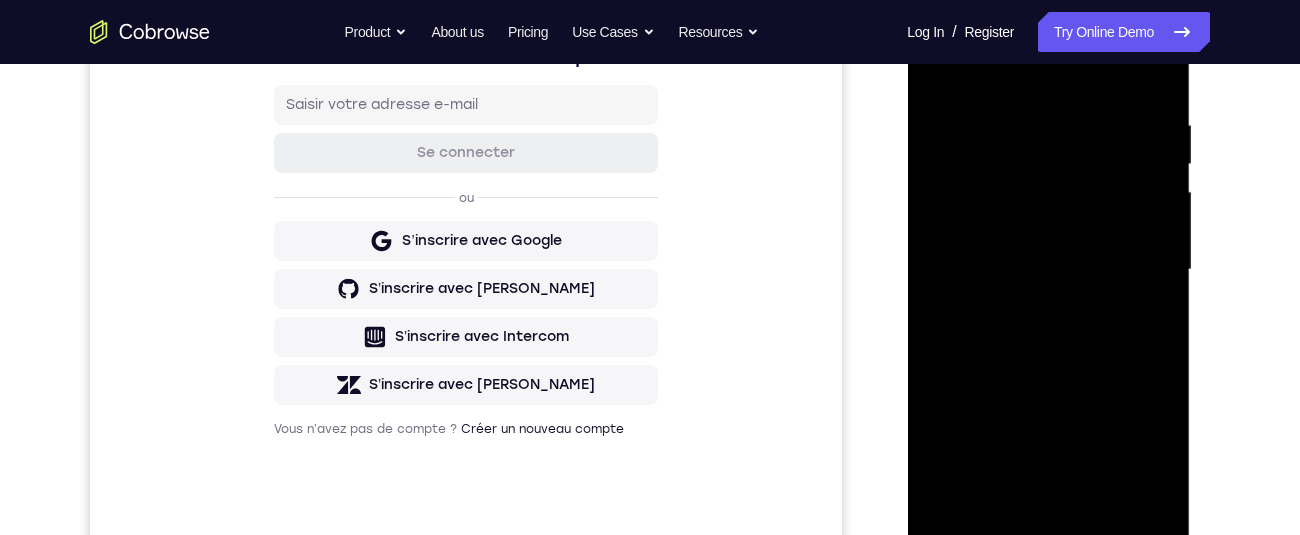 scroll, scrollTop: 368, scrollLeft: 0, axis: vertical 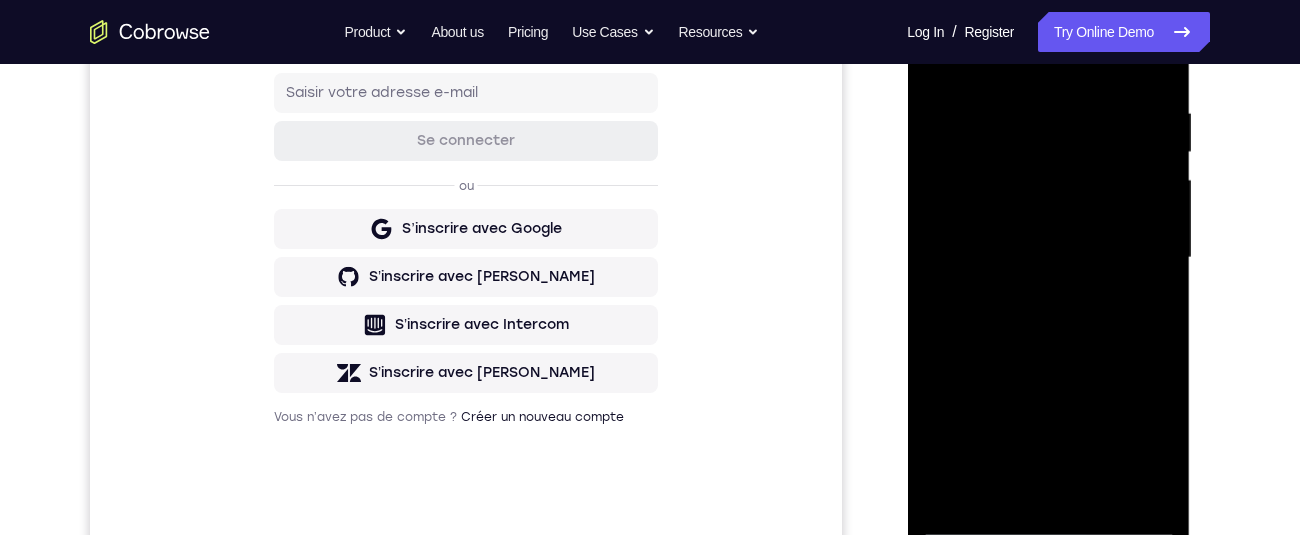 click at bounding box center [1048, 258] 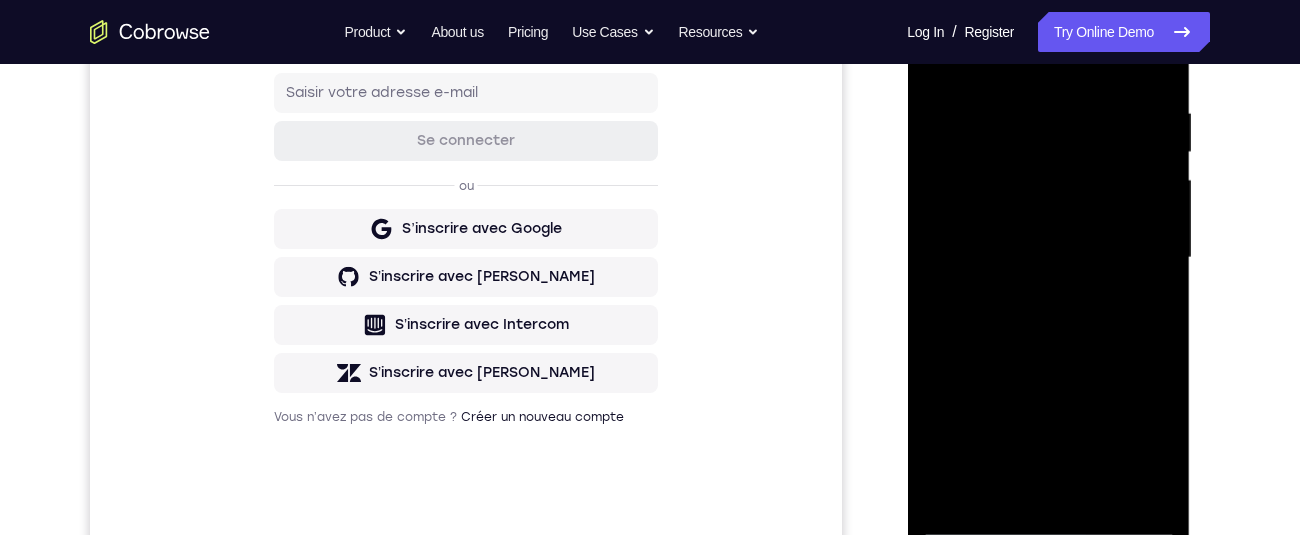 click at bounding box center (1048, 258) 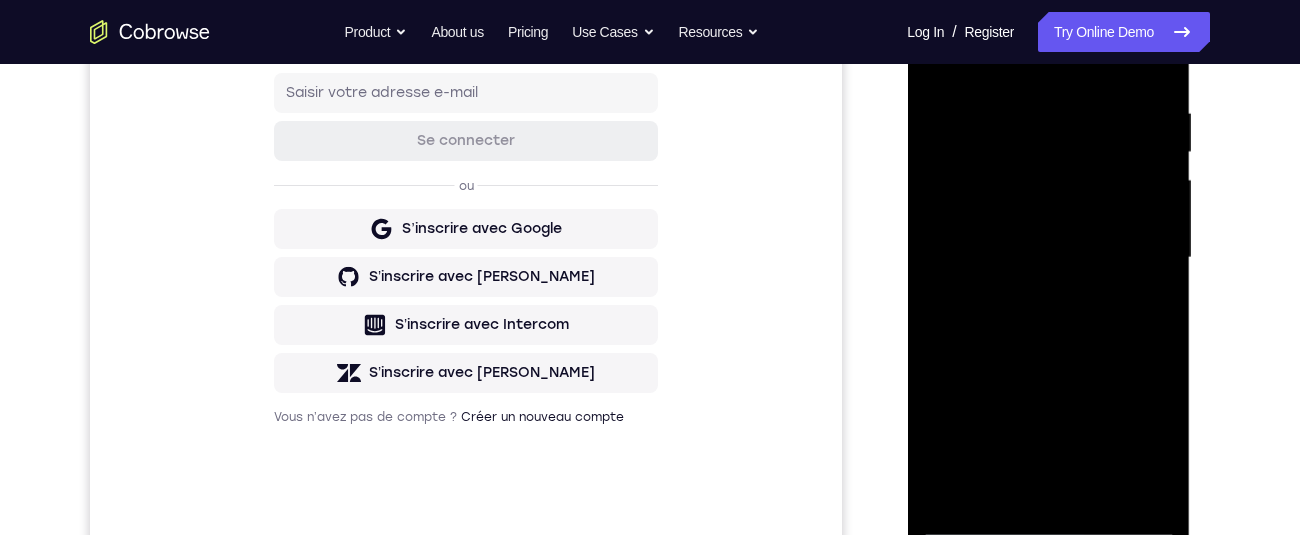 click at bounding box center [1048, 258] 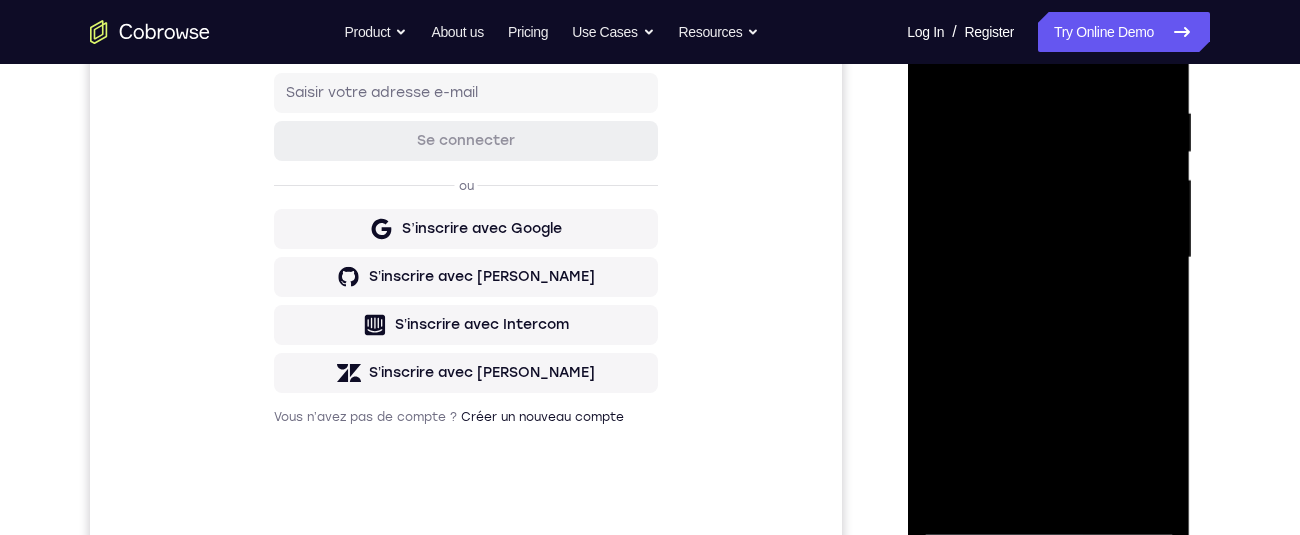 click at bounding box center [1048, 258] 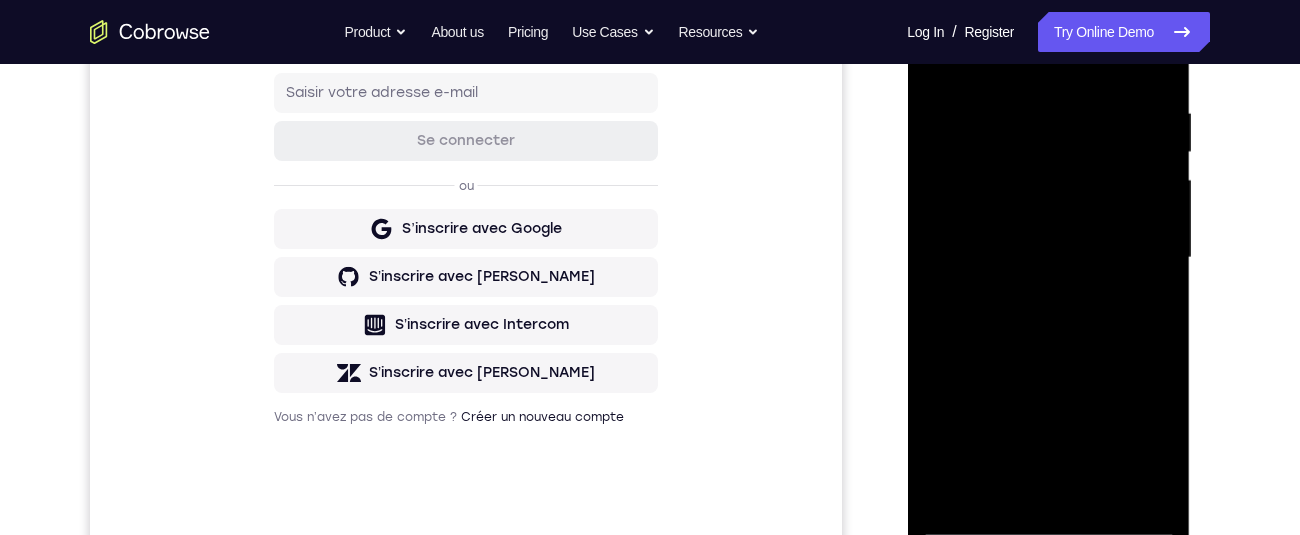 click at bounding box center (1048, 258) 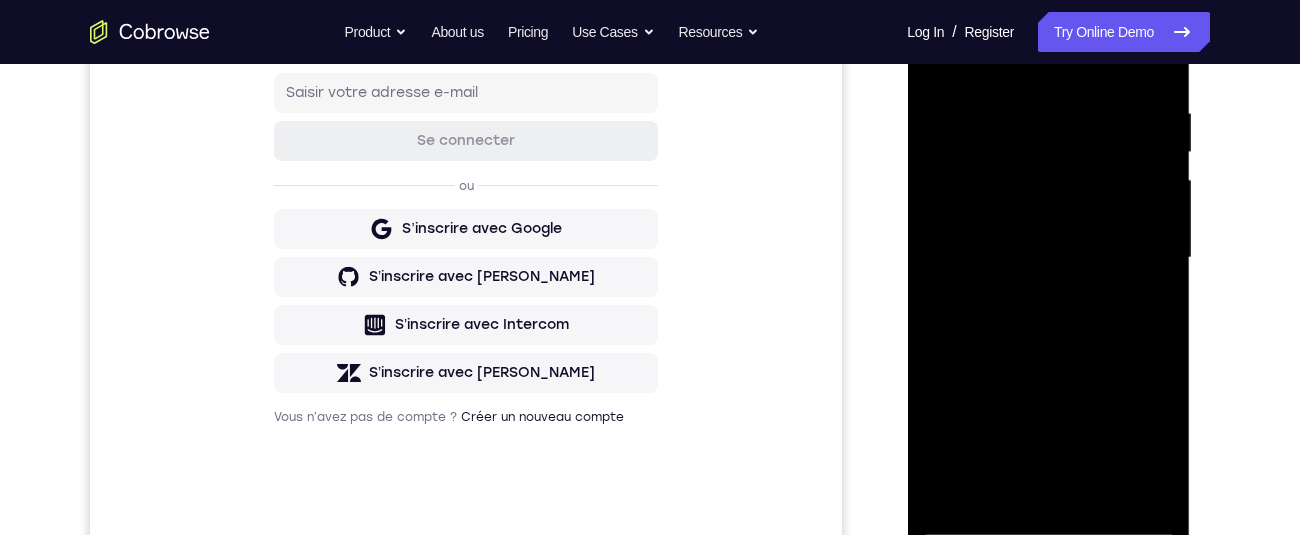 click at bounding box center (1048, 258) 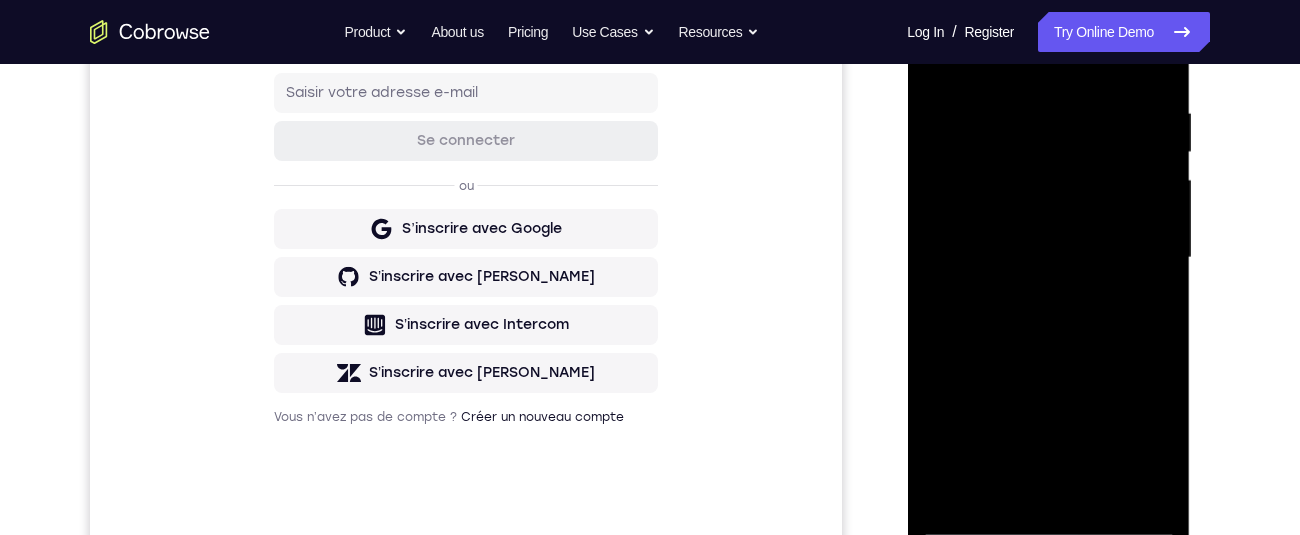 click at bounding box center [1048, 258] 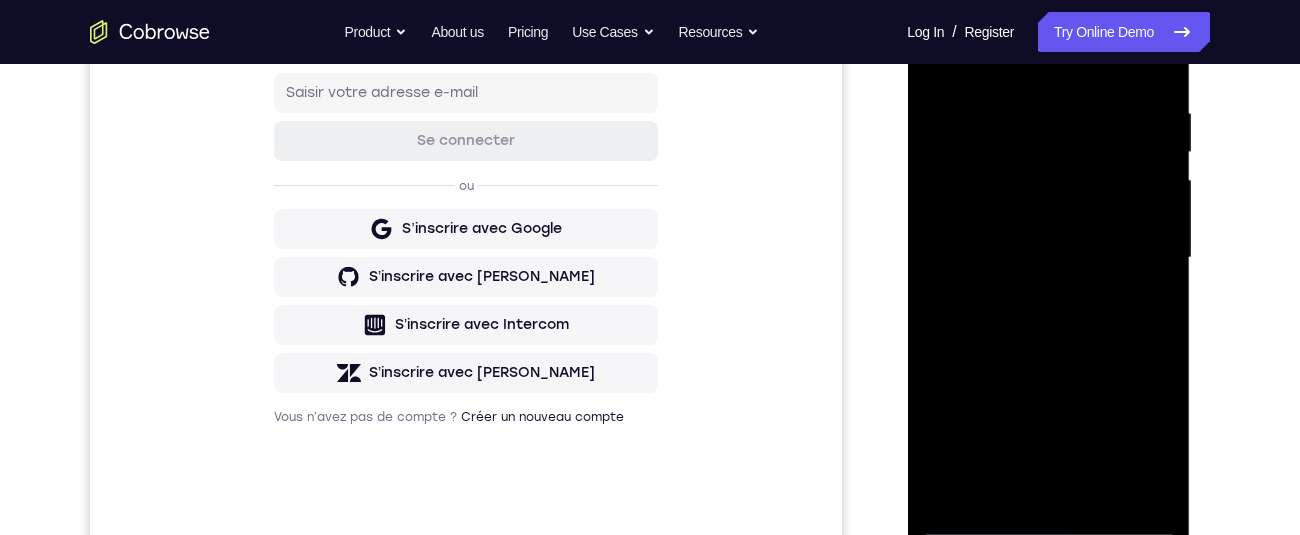 click at bounding box center [1048, 258] 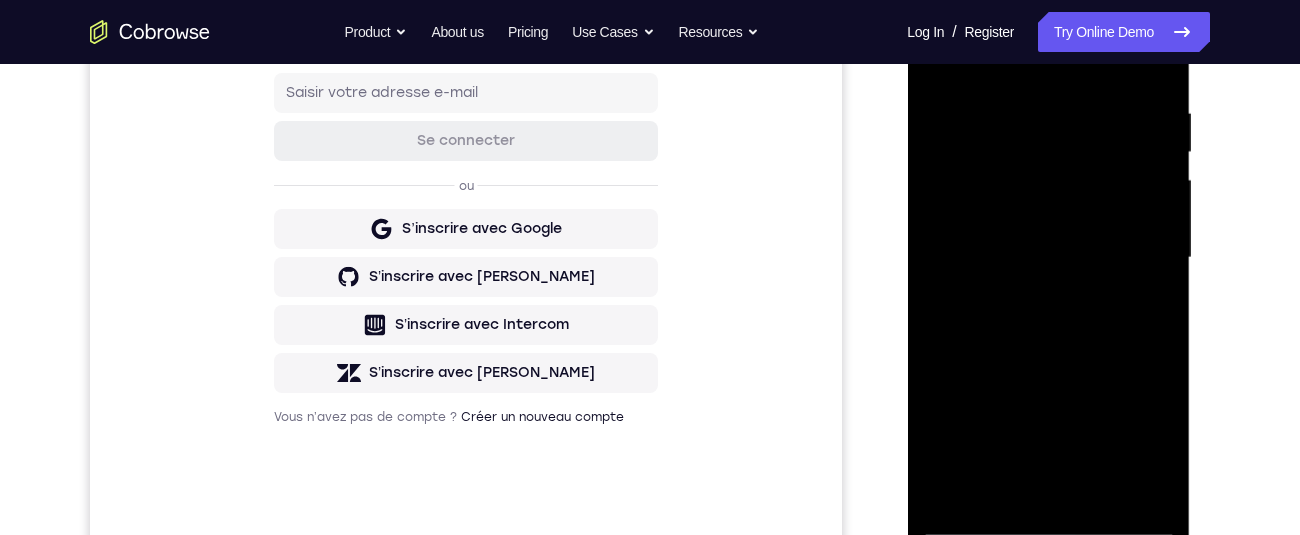 click at bounding box center (1048, 258) 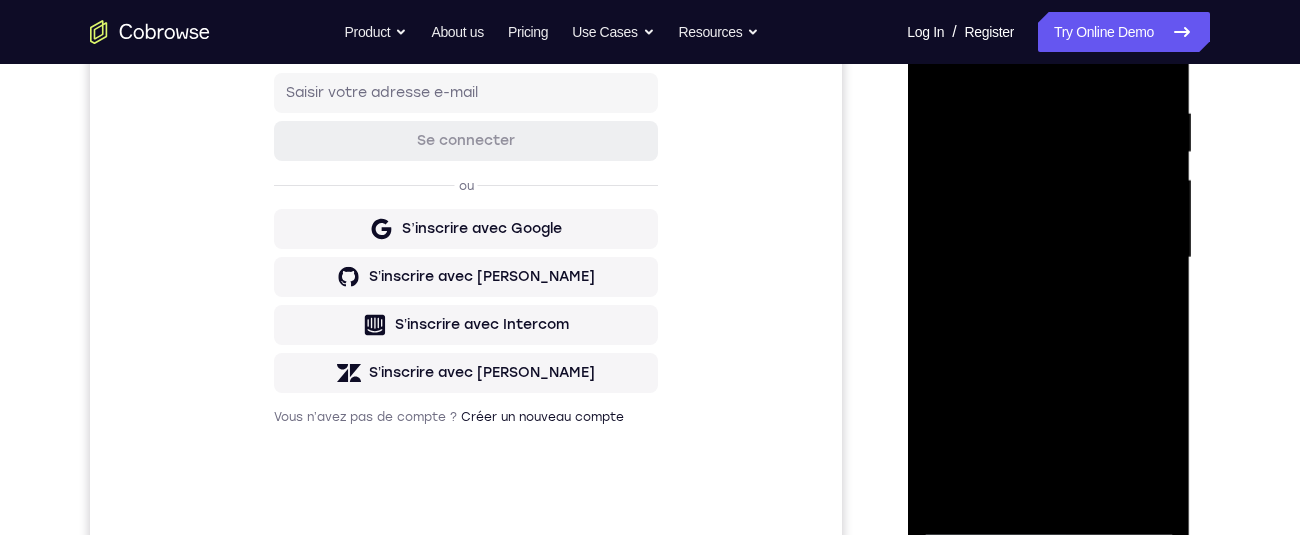 click at bounding box center (1048, 258) 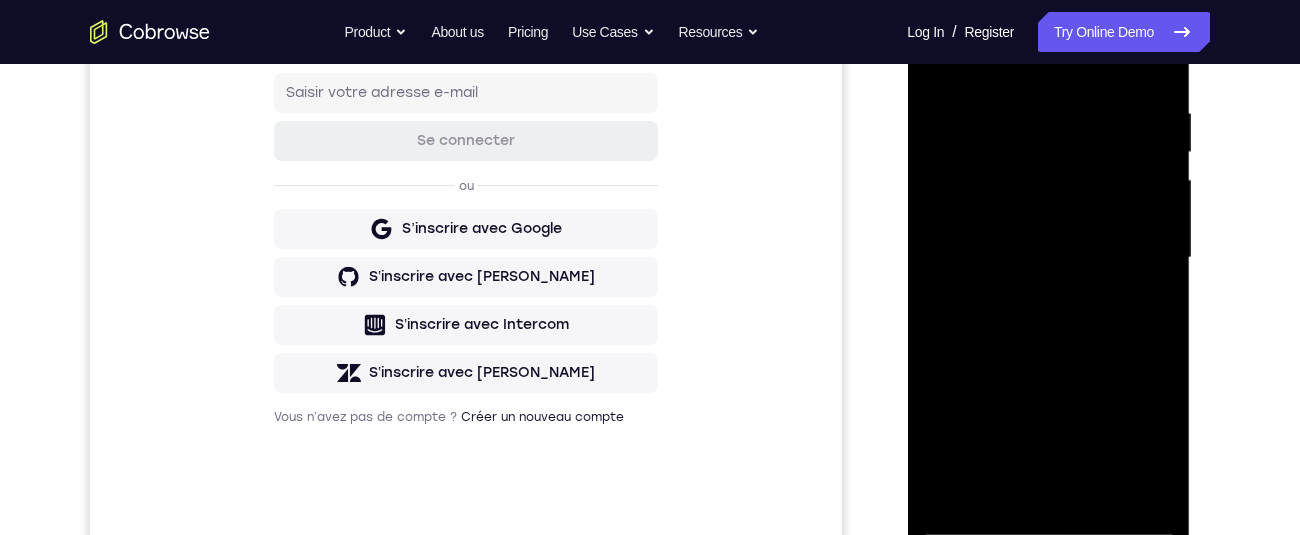 click at bounding box center [1048, 258] 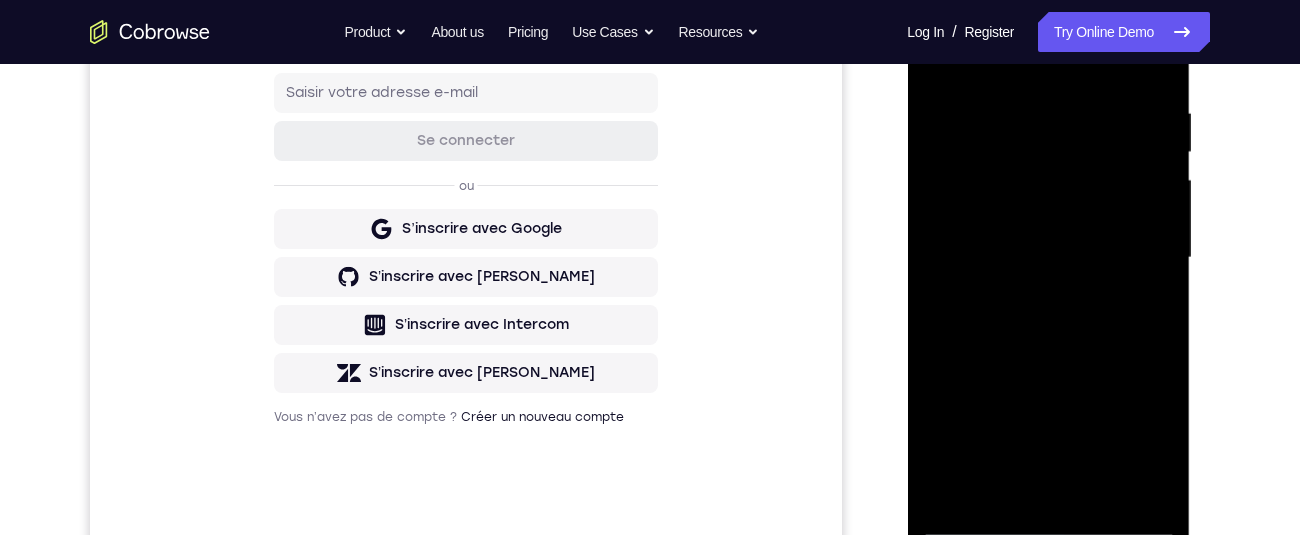 click at bounding box center (1048, 258) 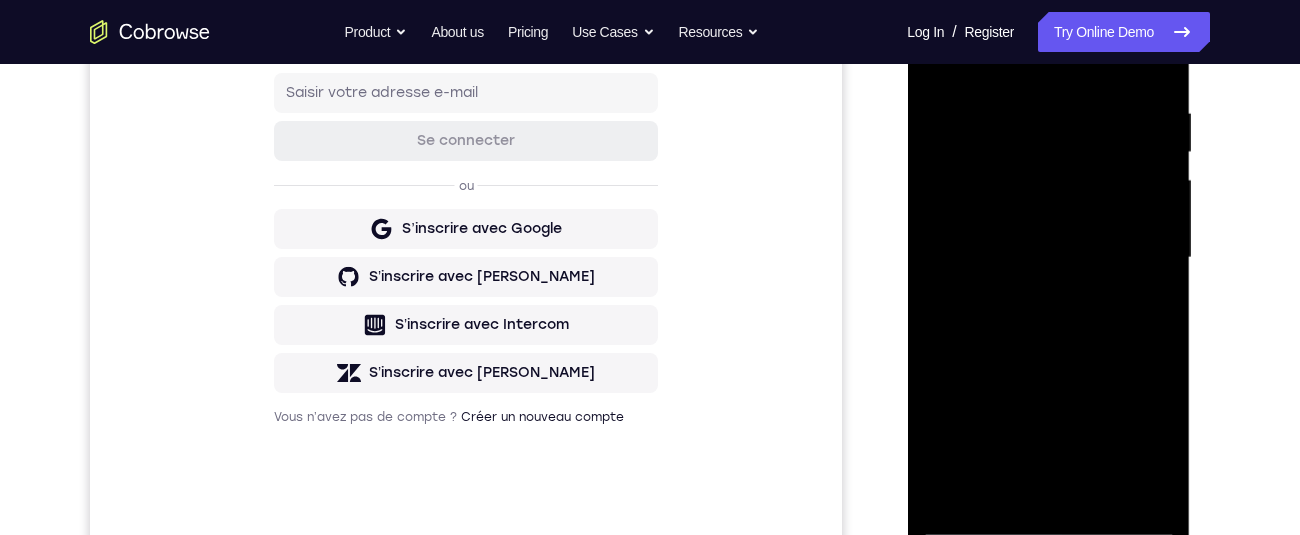 click at bounding box center [1048, 258] 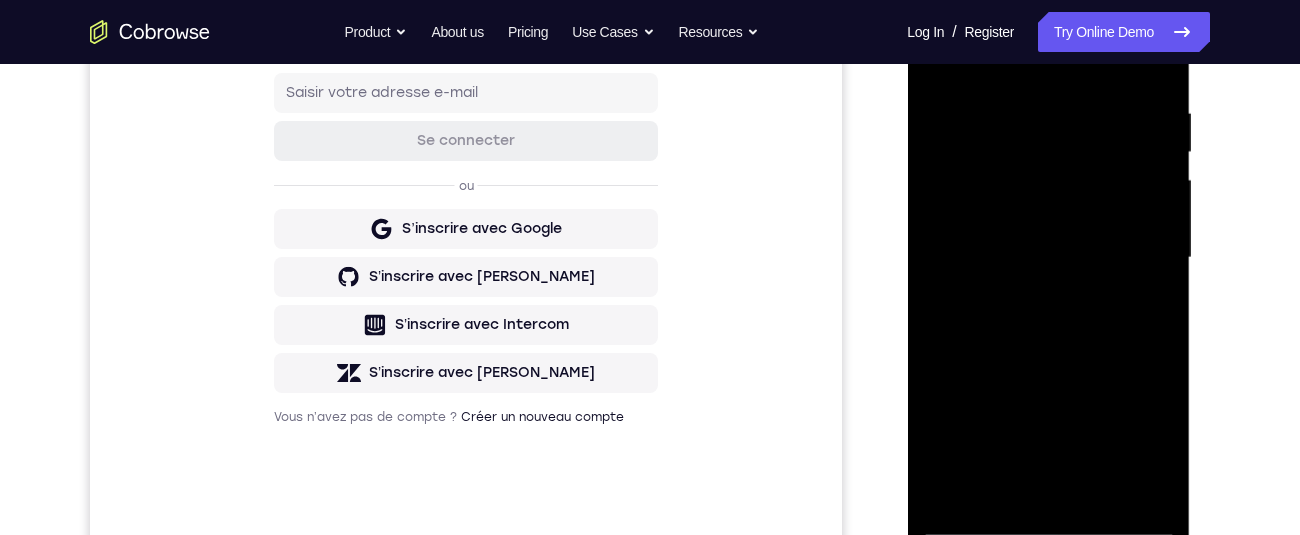 click at bounding box center [1048, 258] 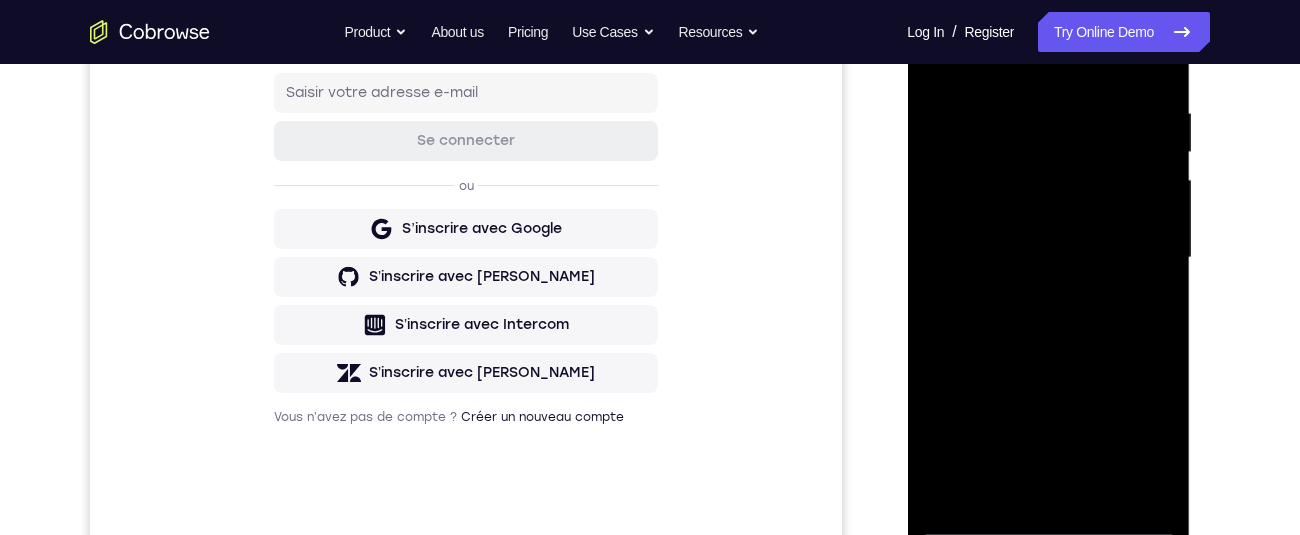 click at bounding box center (1048, 258) 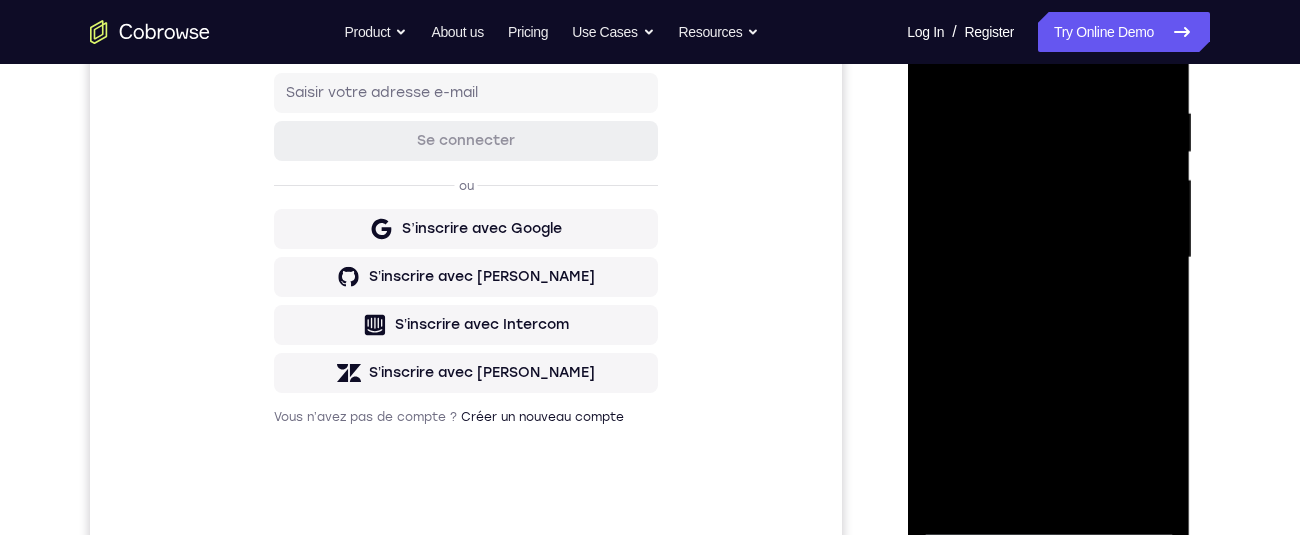 click at bounding box center (1048, 258) 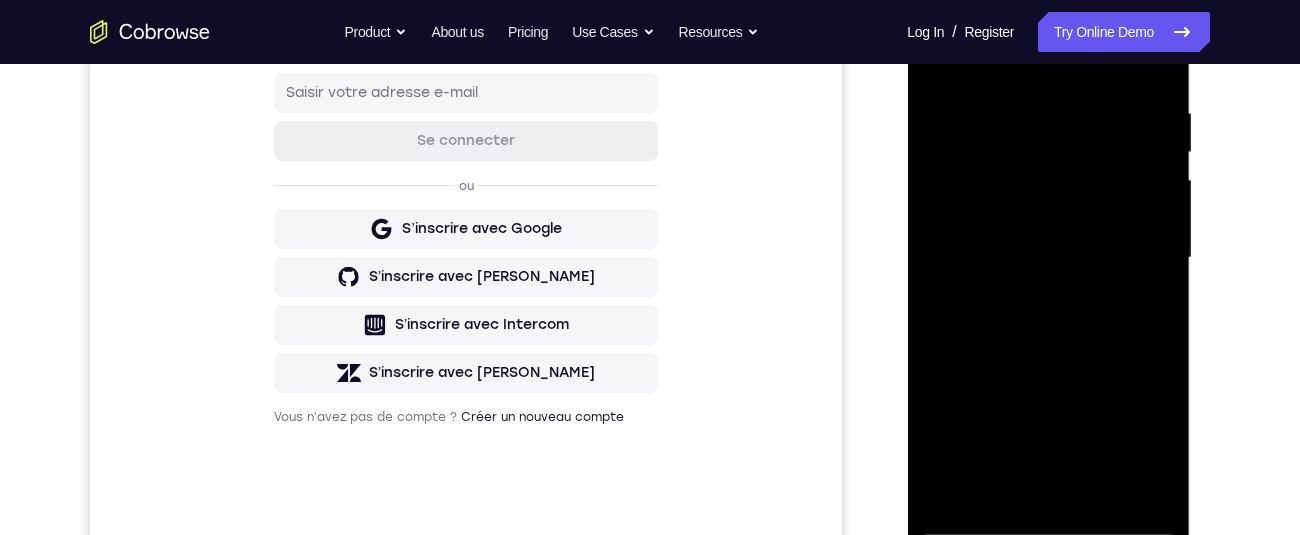 click at bounding box center [1048, 258] 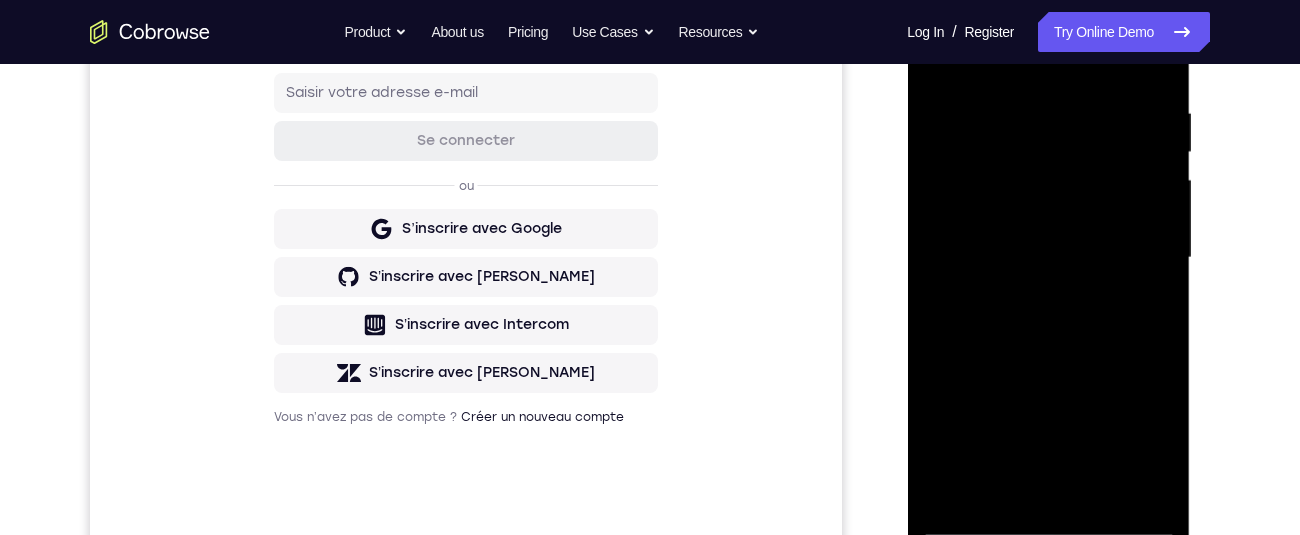 click at bounding box center [1048, 258] 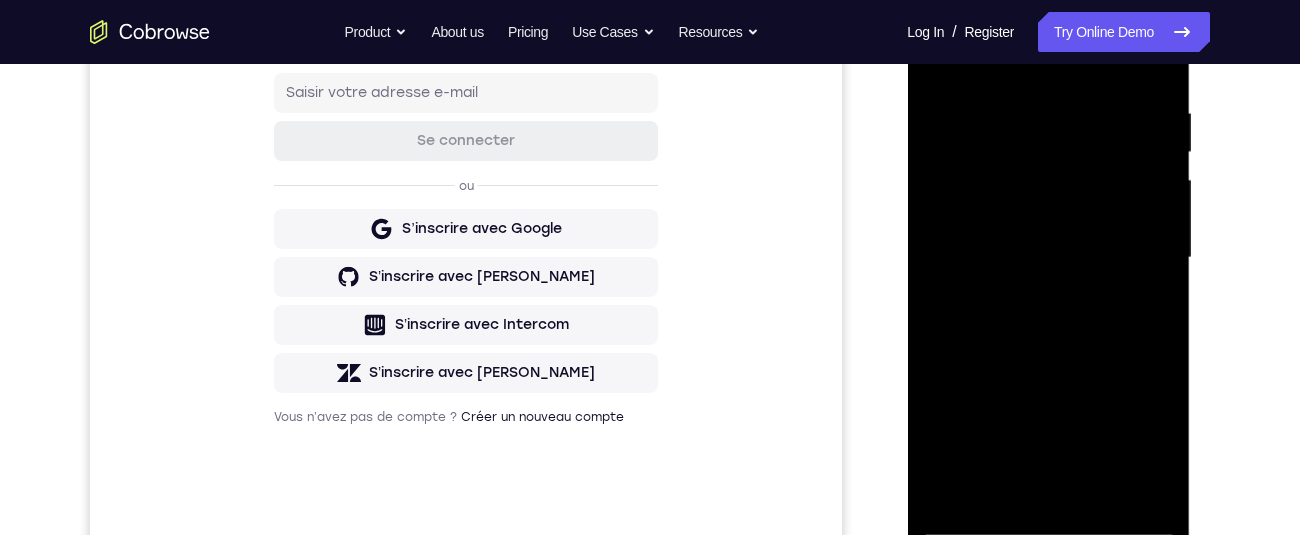 click at bounding box center [1048, 258] 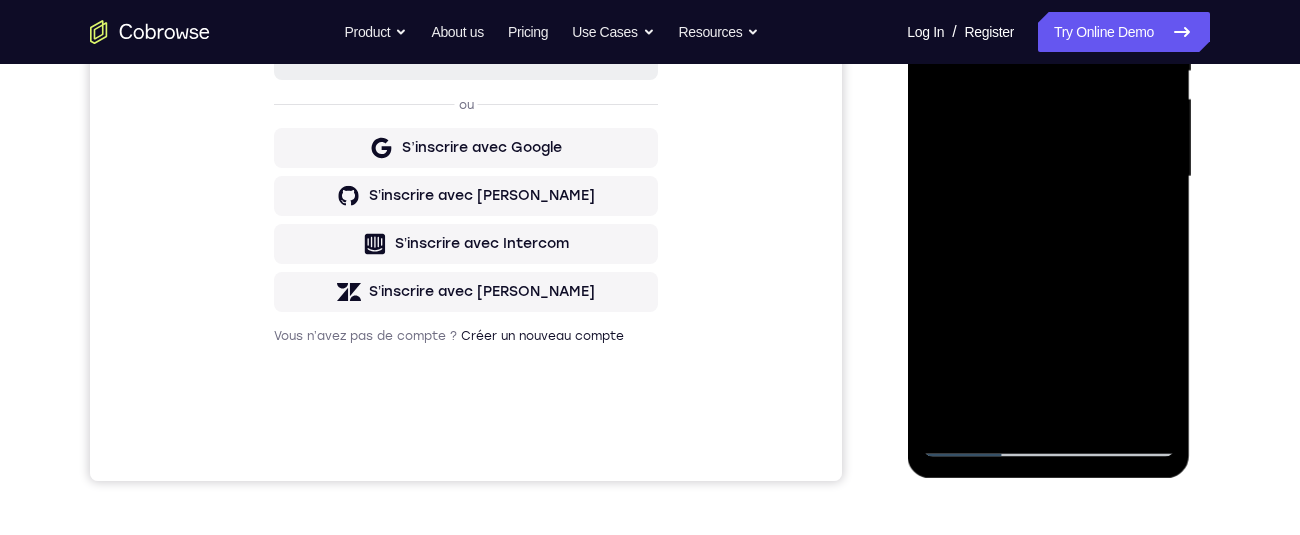 scroll, scrollTop: 445, scrollLeft: 0, axis: vertical 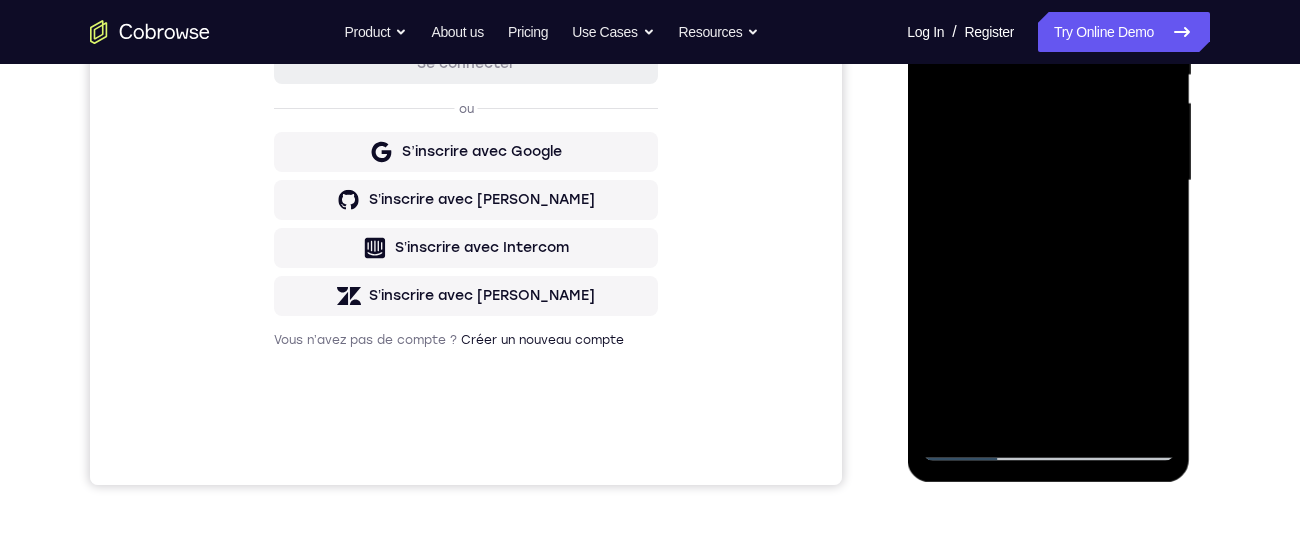 click at bounding box center [1048, 181] 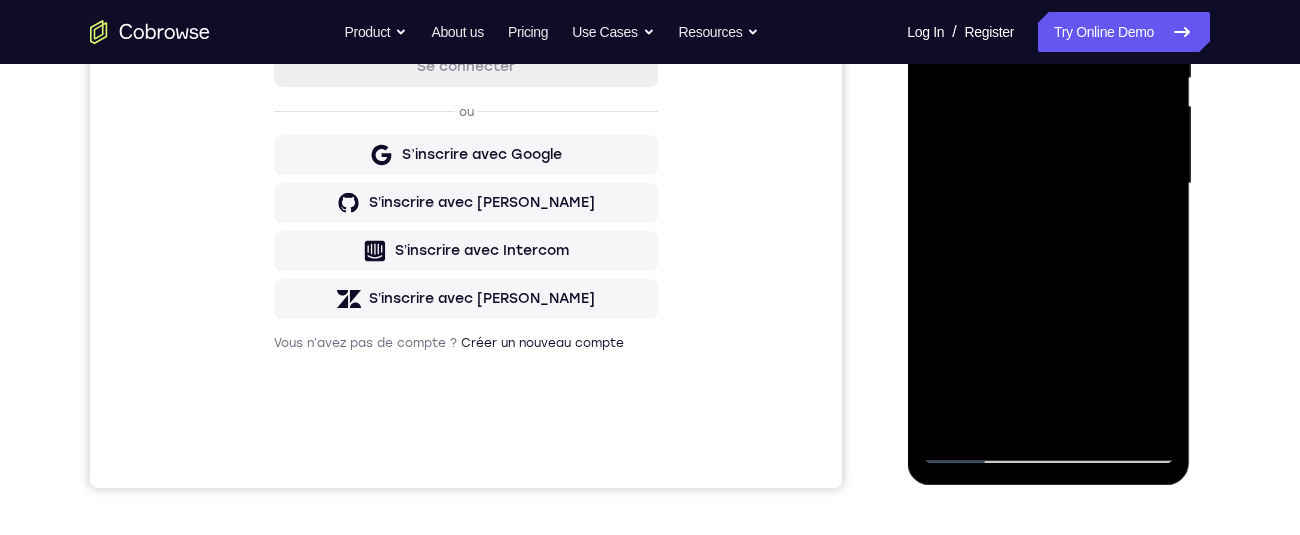 click at bounding box center (1048, 184) 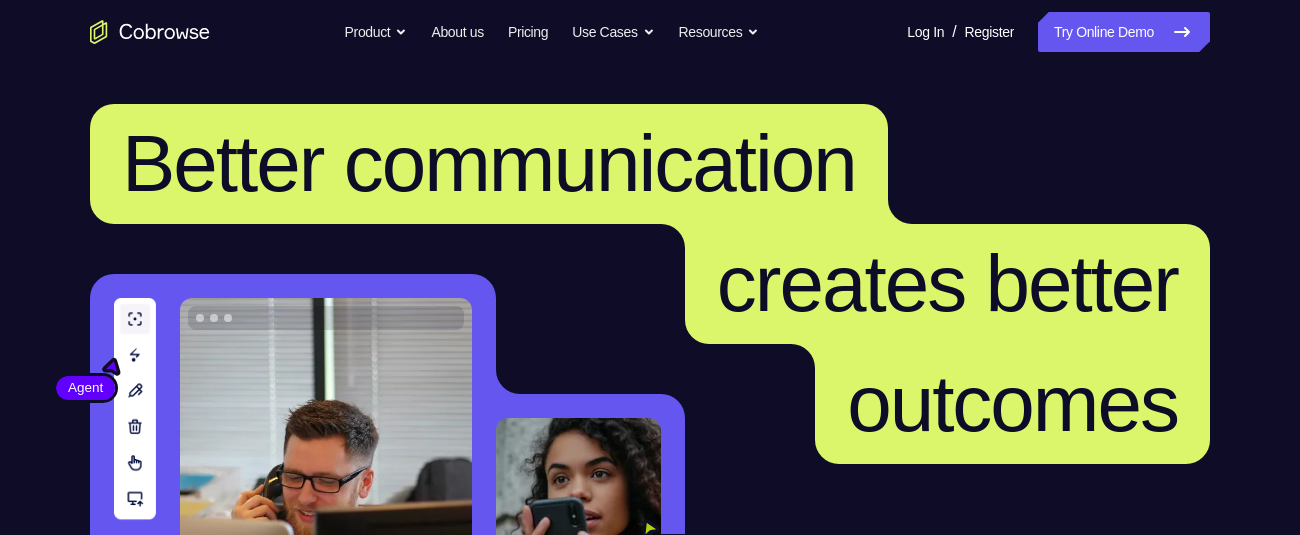 scroll, scrollTop: 0, scrollLeft: 0, axis: both 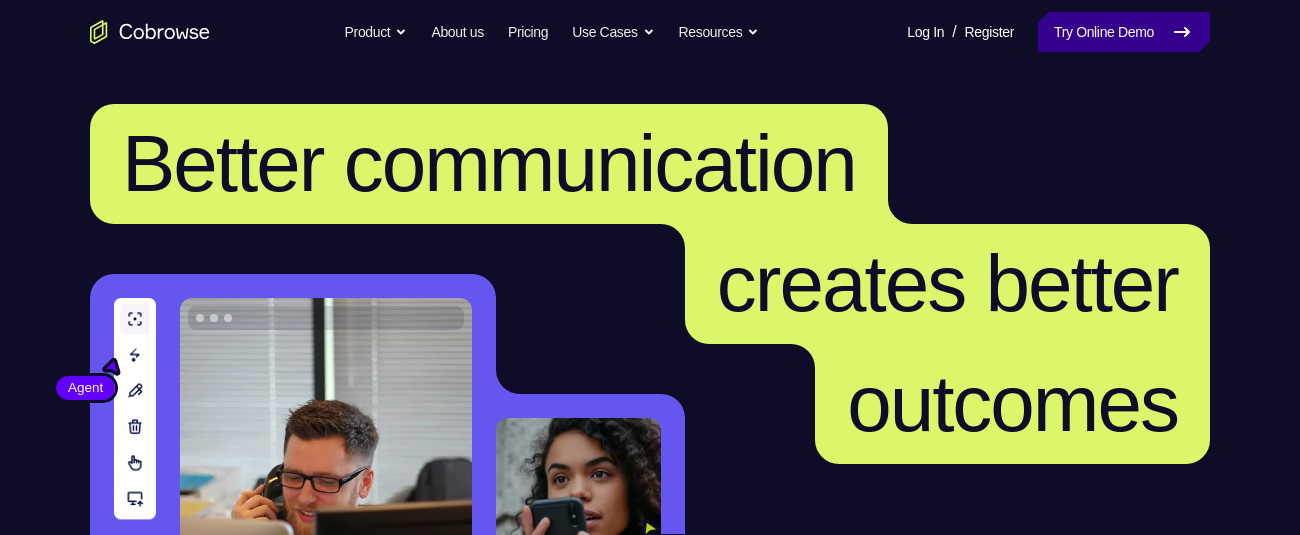 click on "Try Online Demo" at bounding box center (1124, 32) 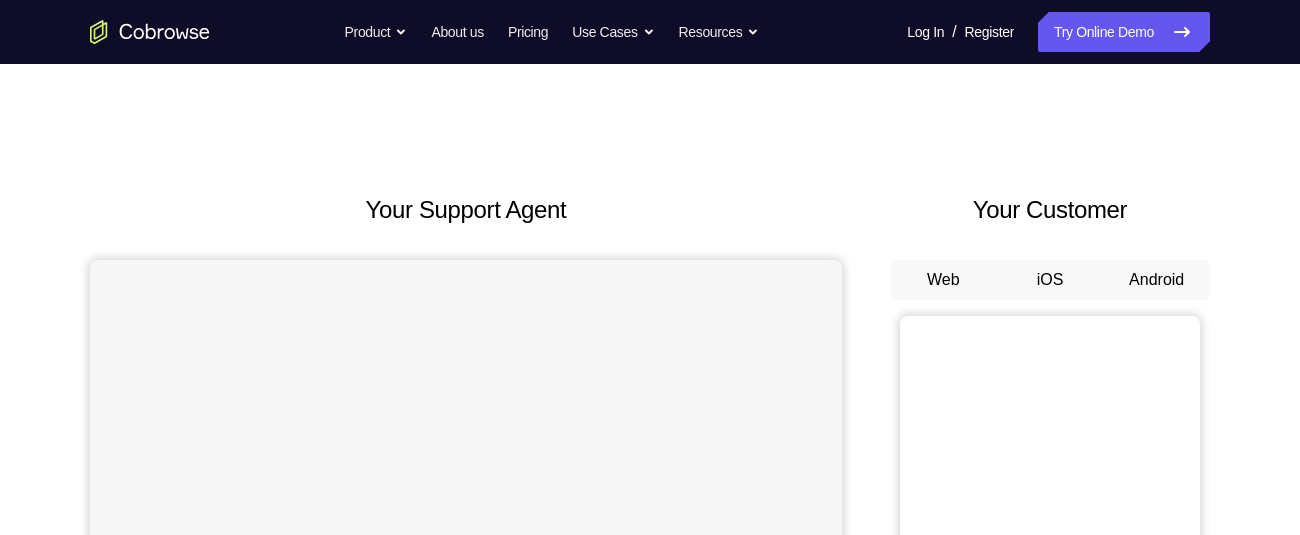 scroll, scrollTop: 0, scrollLeft: 0, axis: both 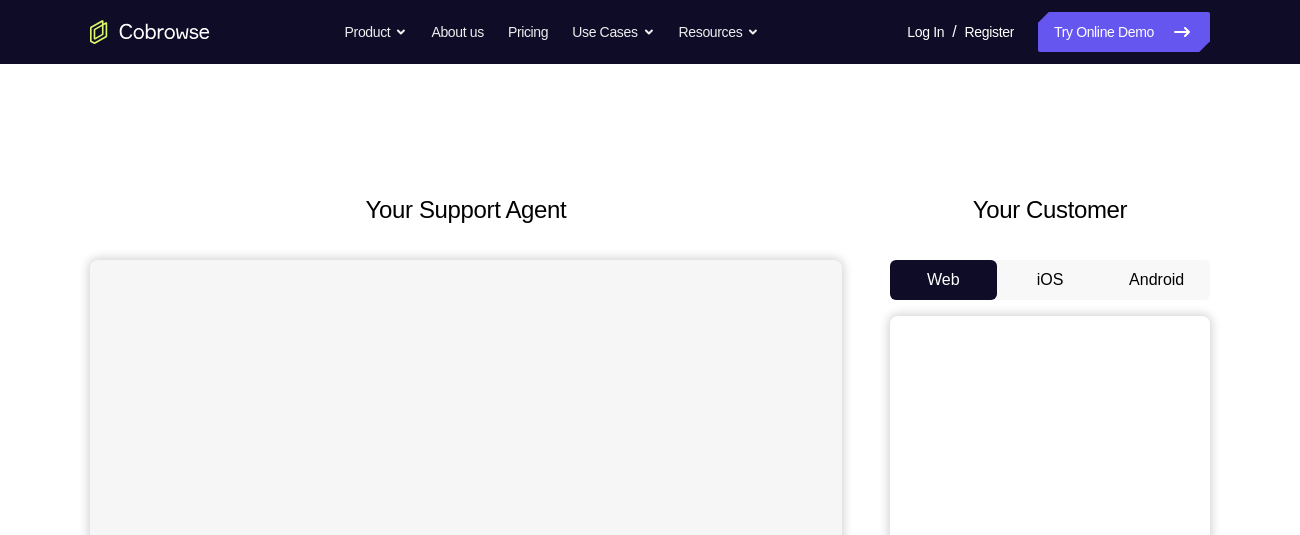 click on "Android" at bounding box center [1156, 280] 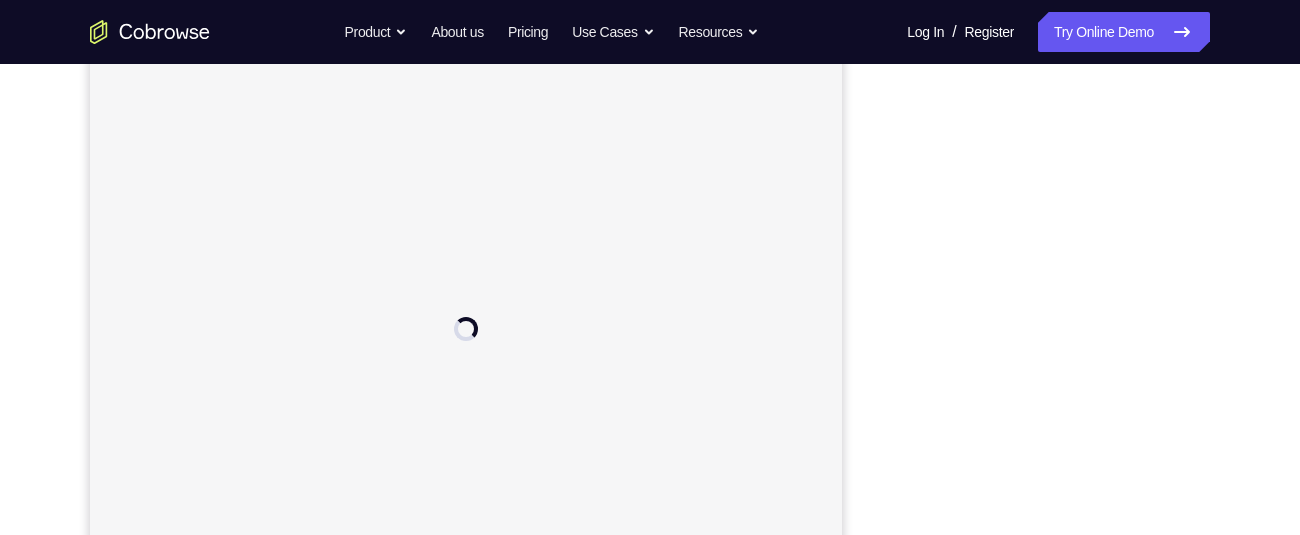 scroll, scrollTop: 0, scrollLeft: 0, axis: both 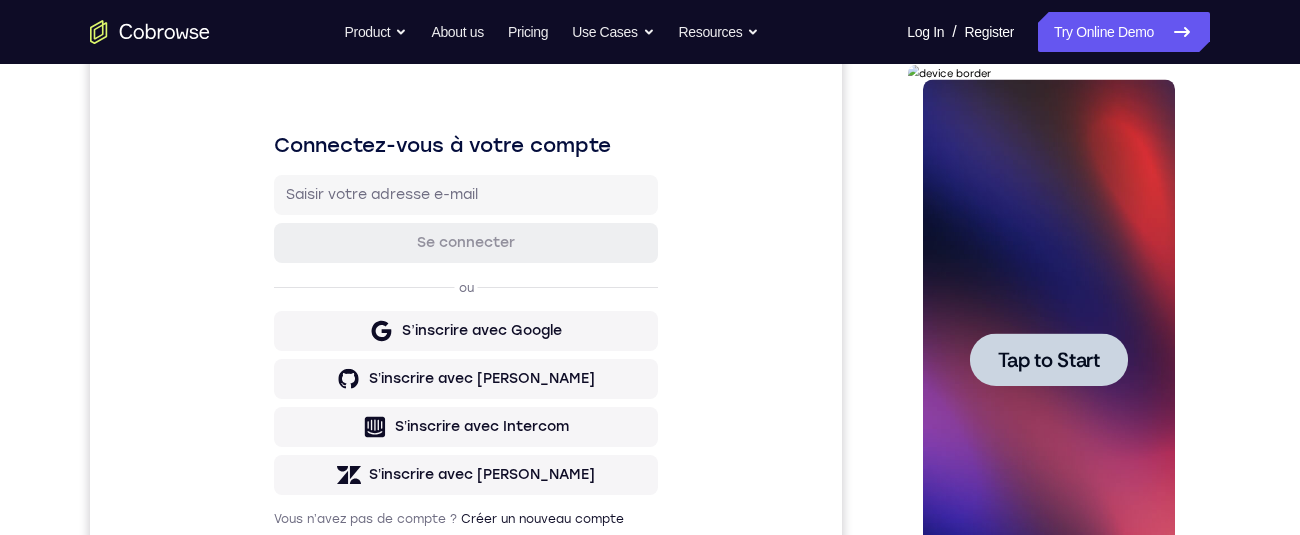 click on "Tap to Start" at bounding box center (1048, 360) 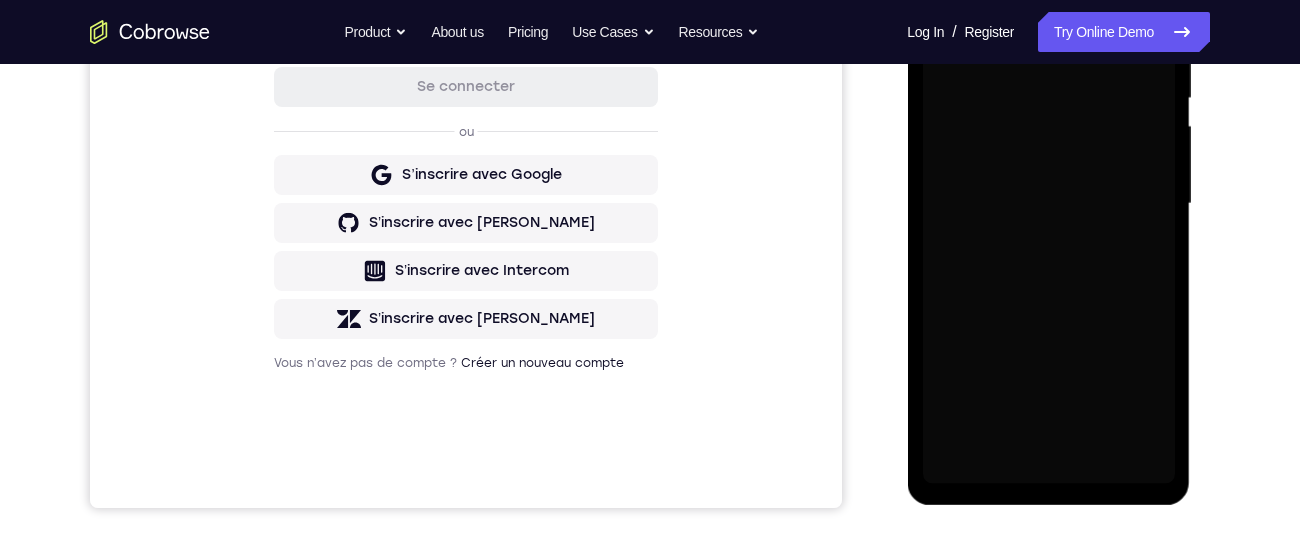 scroll, scrollTop: 424, scrollLeft: 0, axis: vertical 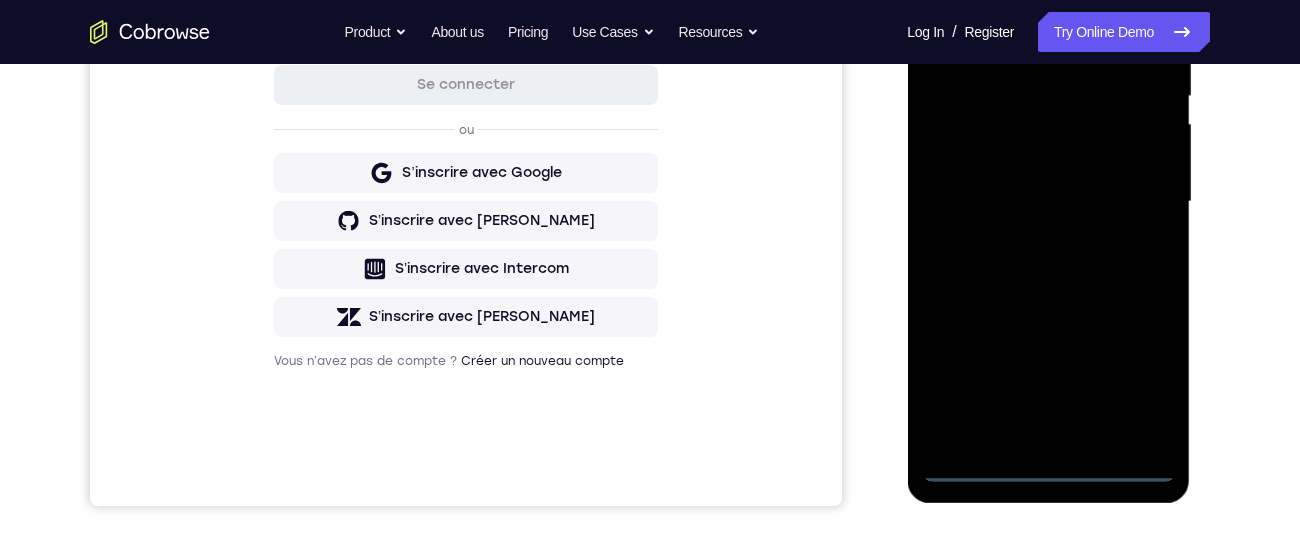 click at bounding box center [1048, 202] 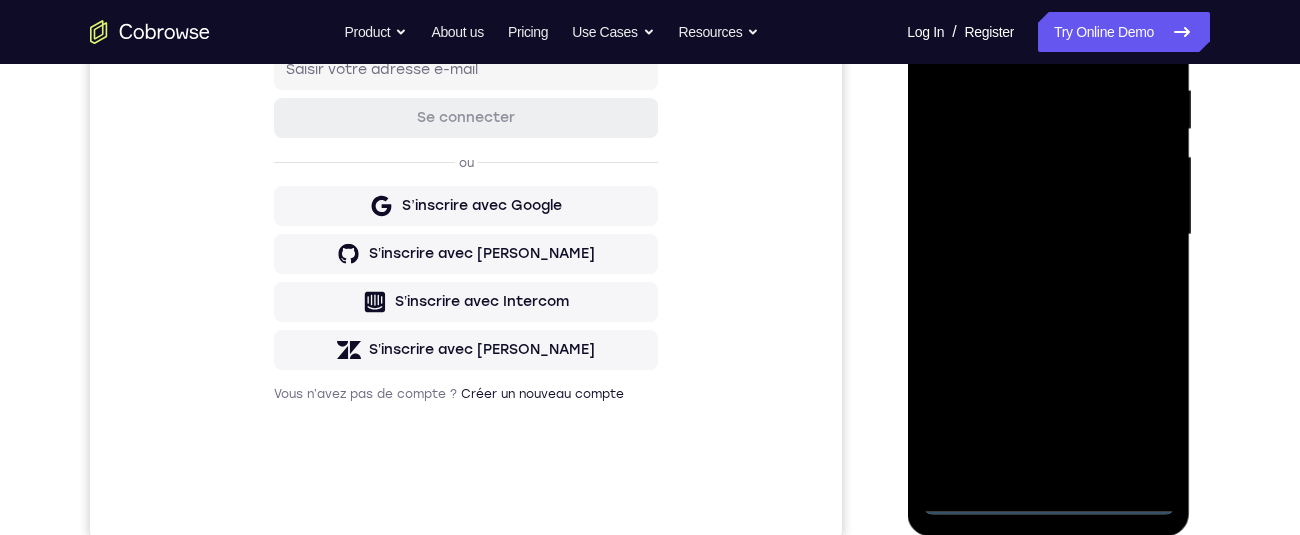 click at bounding box center (1048, 235) 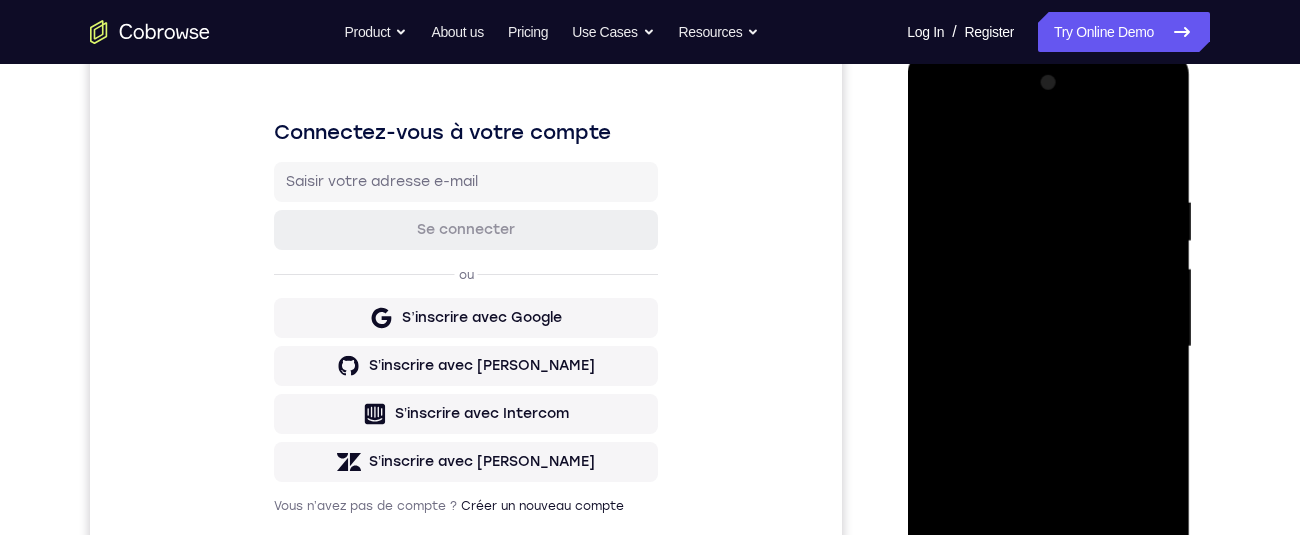 scroll, scrollTop: 250, scrollLeft: 0, axis: vertical 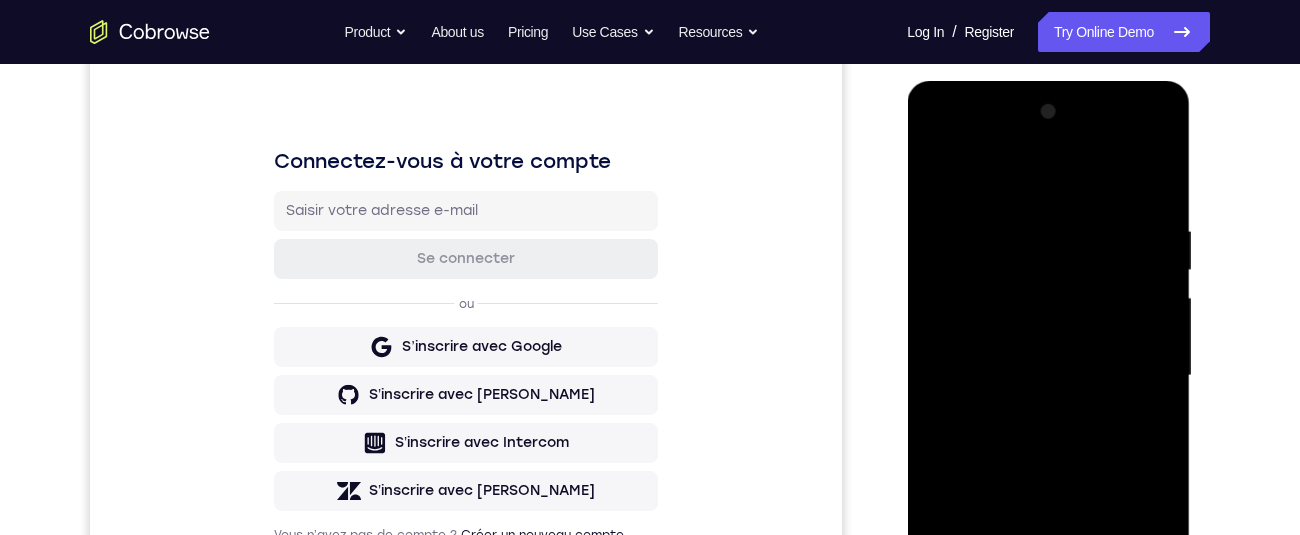 click at bounding box center (1048, 376) 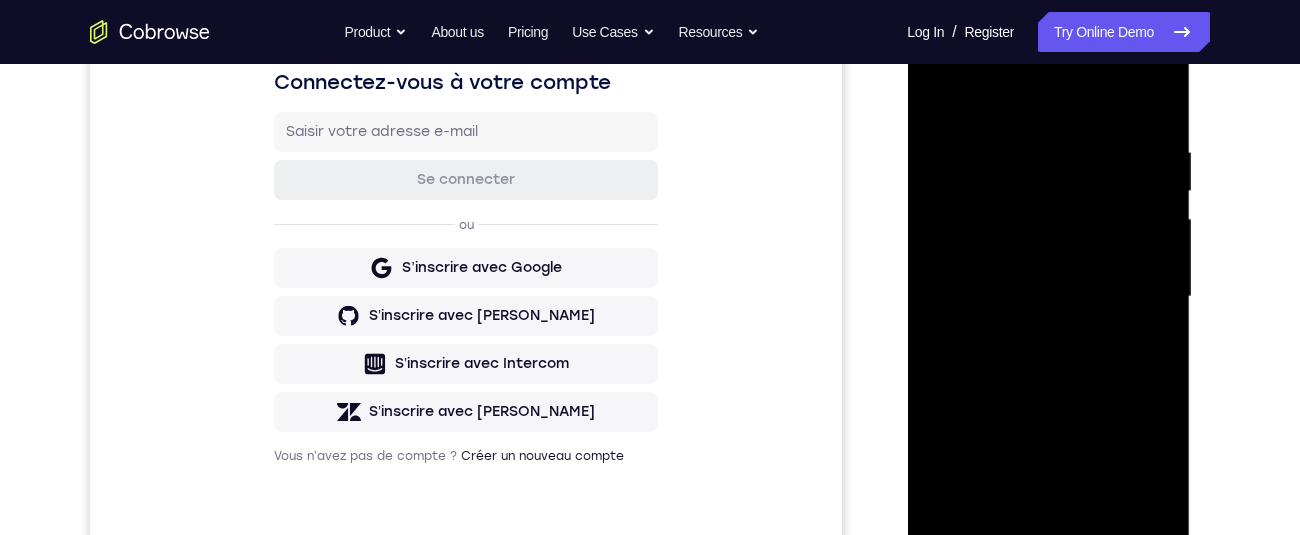 click at bounding box center [1048, 297] 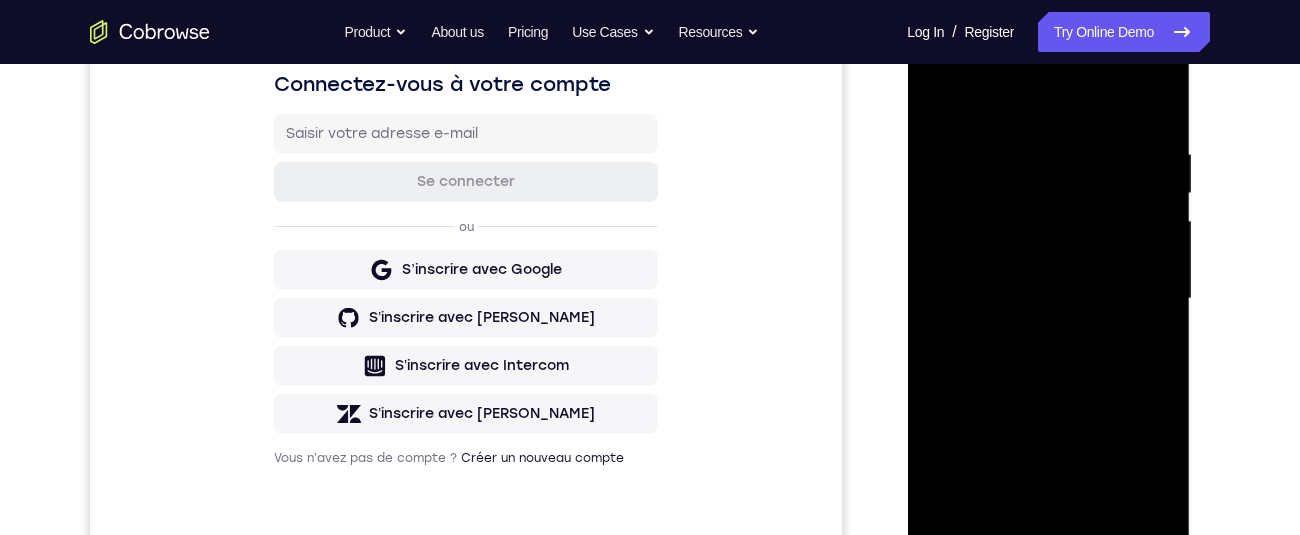 click at bounding box center (1048, 299) 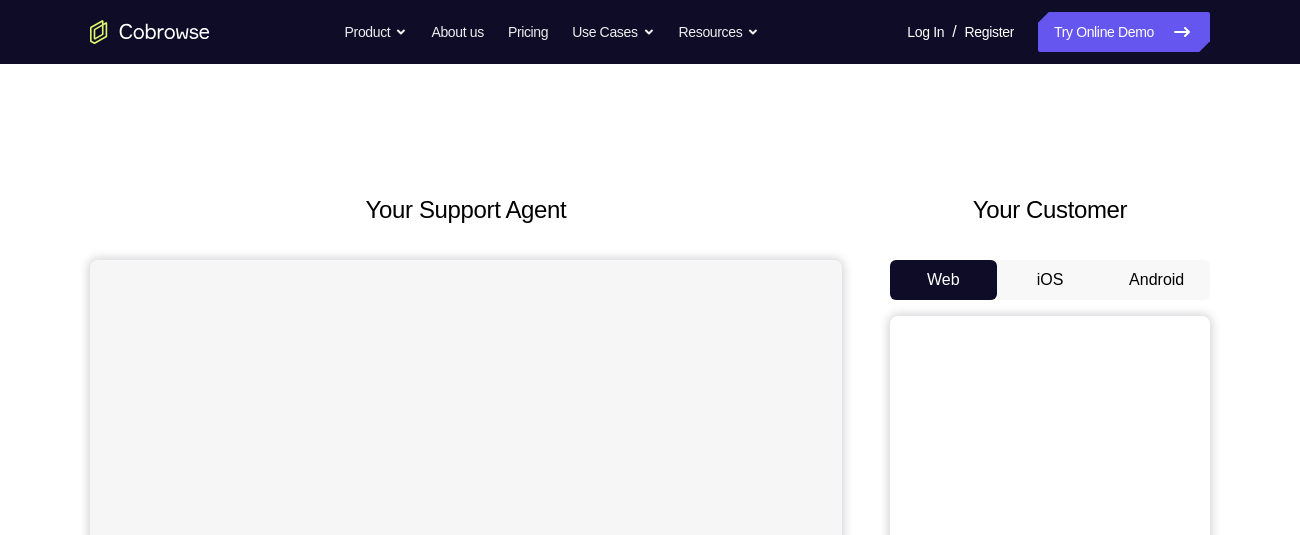 scroll, scrollTop: 0, scrollLeft: 0, axis: both 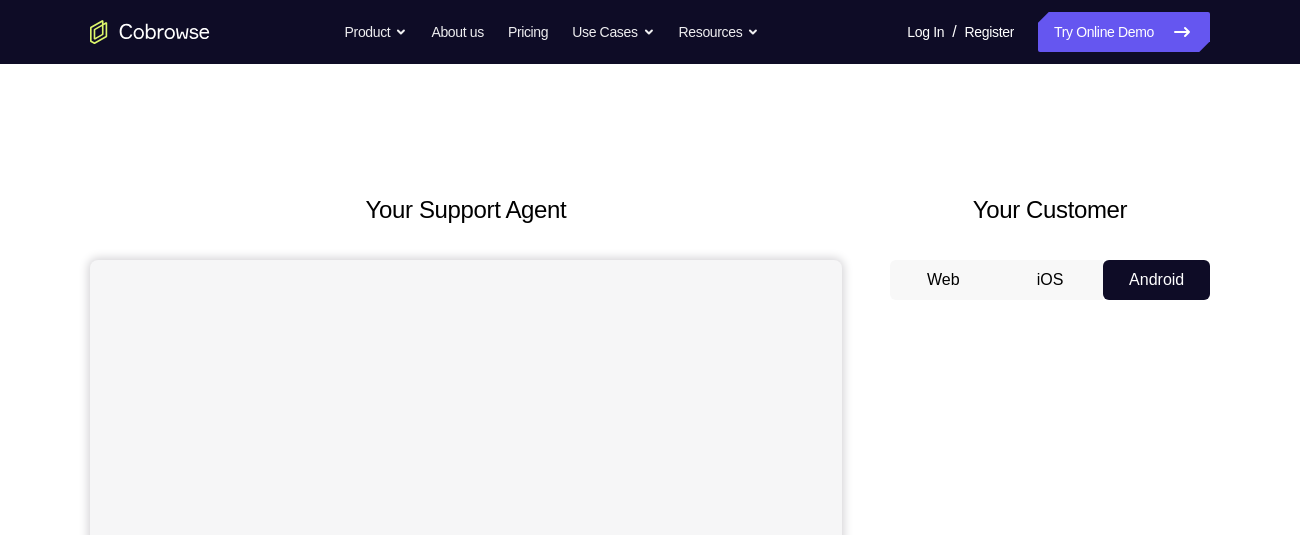 click at bounding box center [1050, 623] 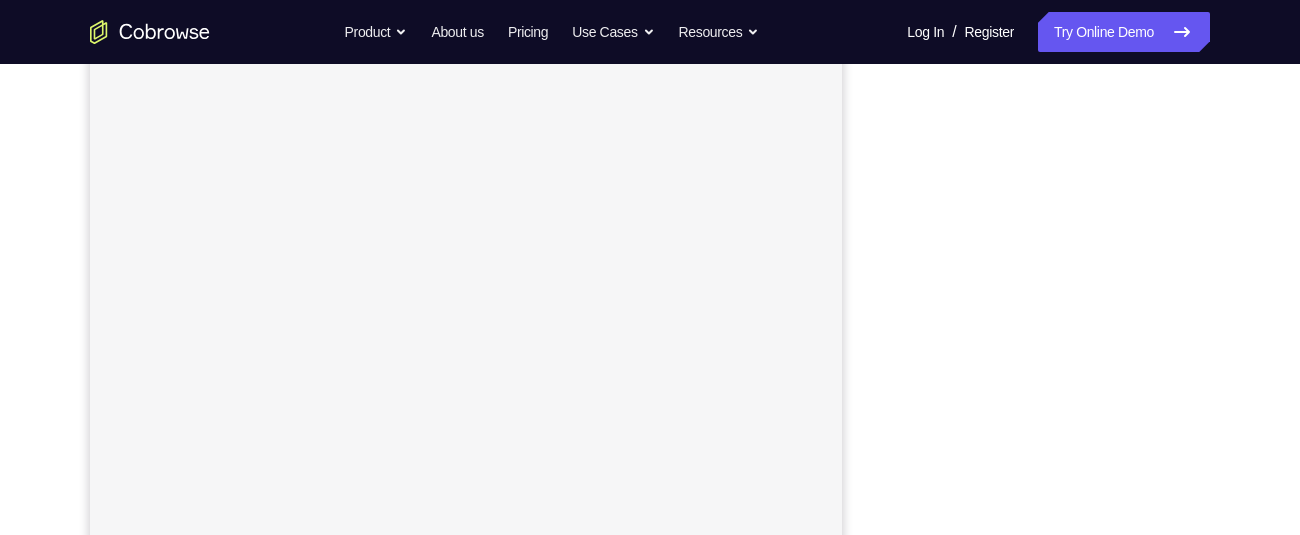 scroll, scrollTop: 252, scrollLeft: 0, axis: vertical 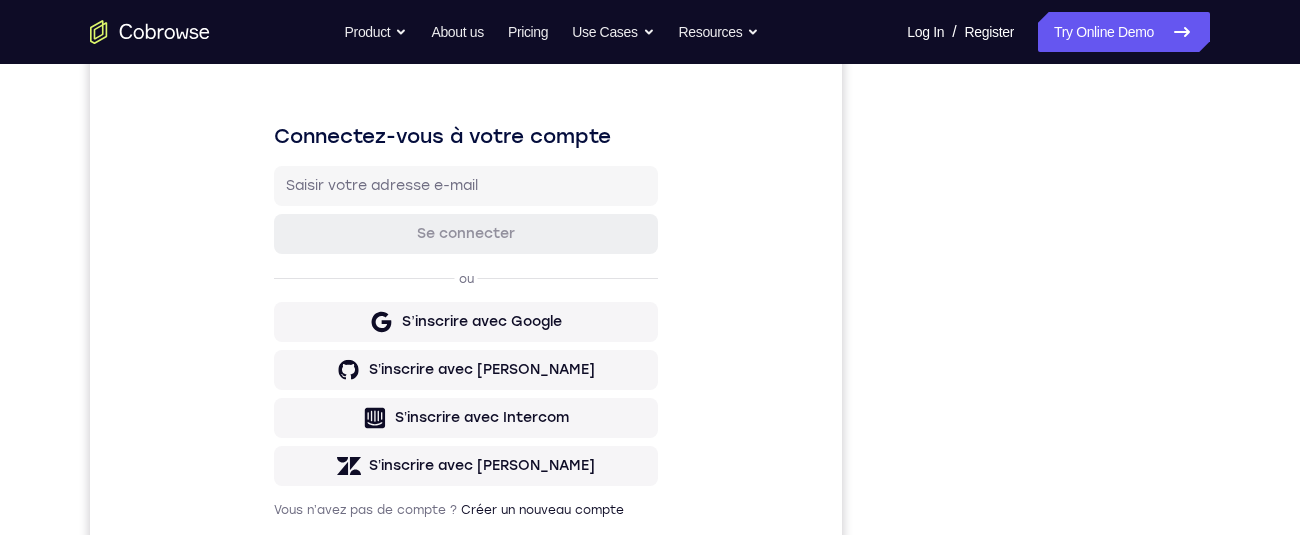 click on "Your Support Agent             Your Customer       Web   iOS   Android                         Next Steps   We’d be happy to give a product demo, answer any technical questions, or share best practices.          Create An Account             Contact Sales" at bounding box center [650, 448] 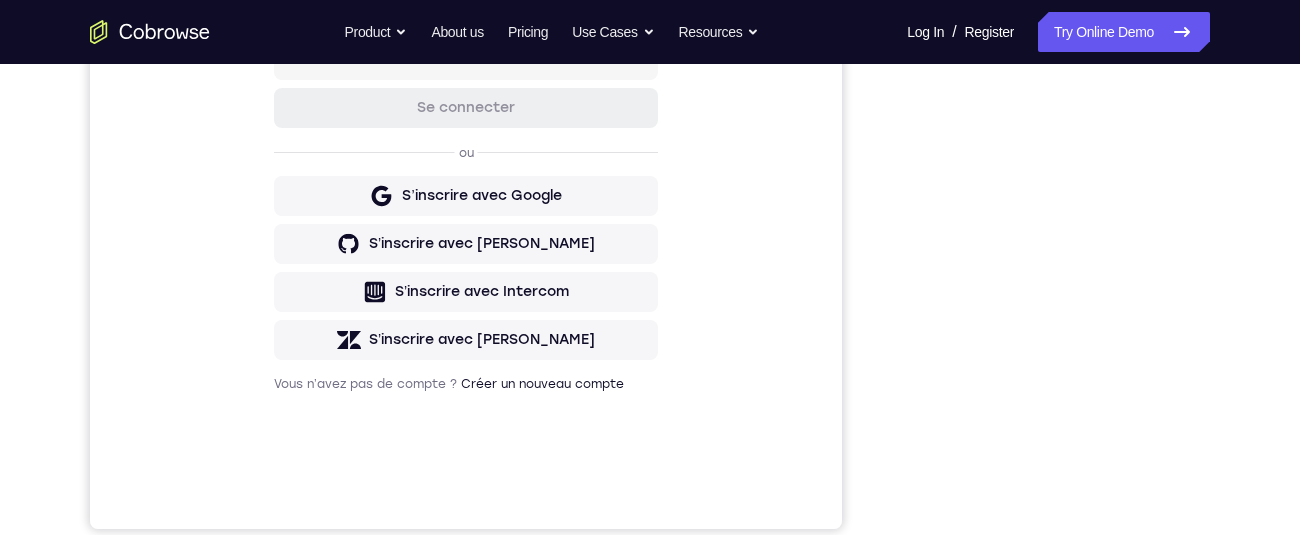 scroll, scrollTop: 0, scrollLeft: 0, axis: both 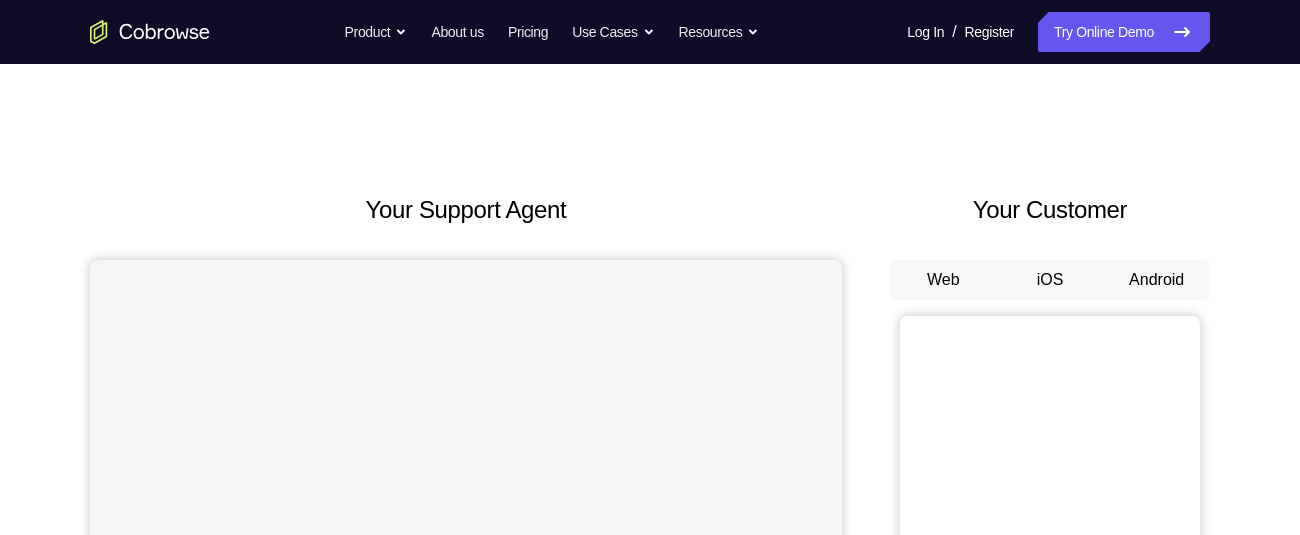 click on "Android" at bounding box center [1156, 280] 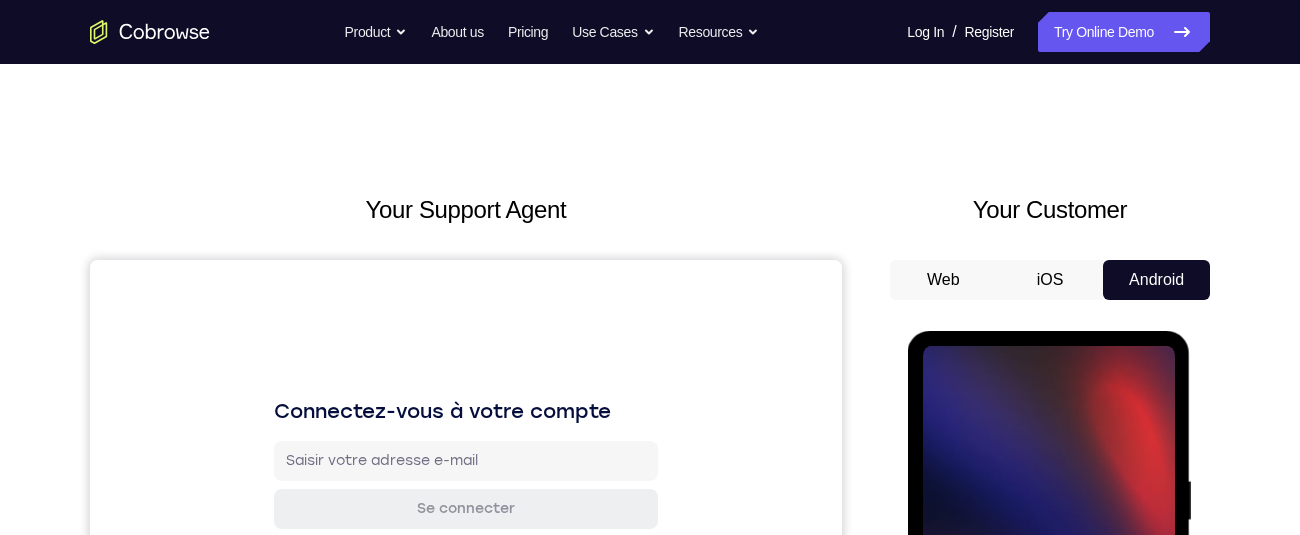 scroll, scrollTop: 0, scrollLeft: 0, axis: both 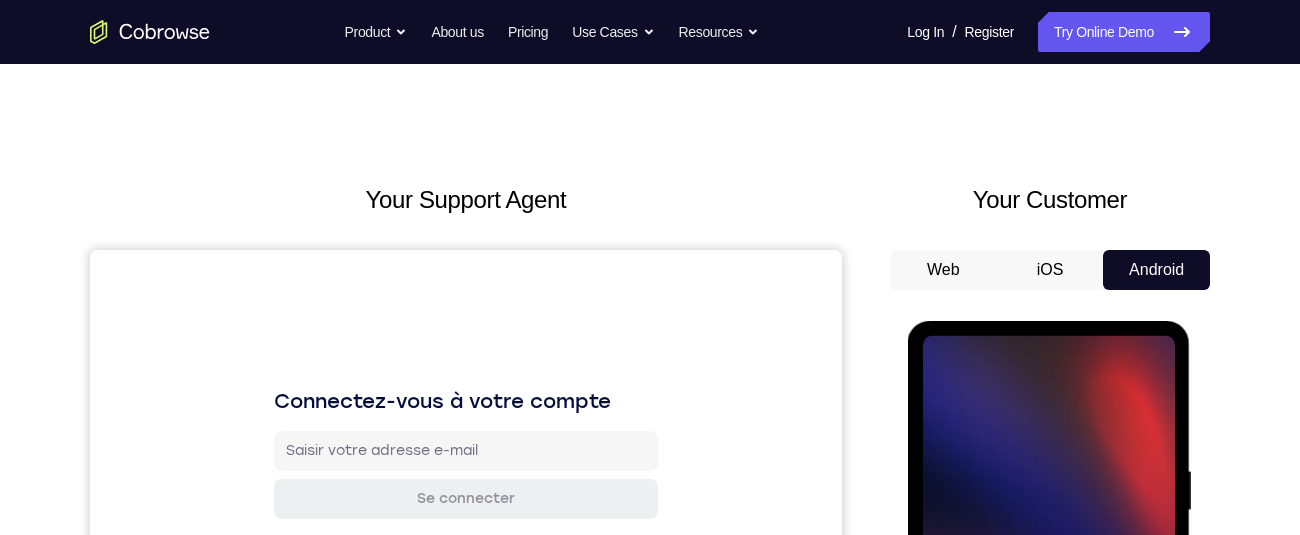 click on "Tap to Start" at bounding box center [1048, 616] 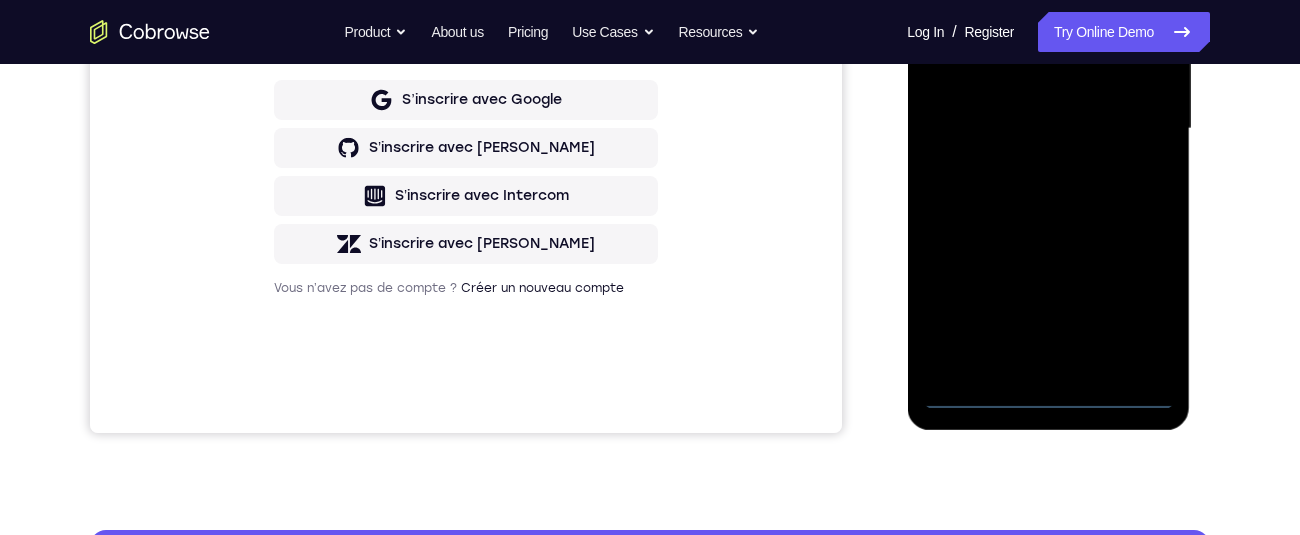 scroll, scrollTop: 491, scrollLeft: 0, axis: vertical 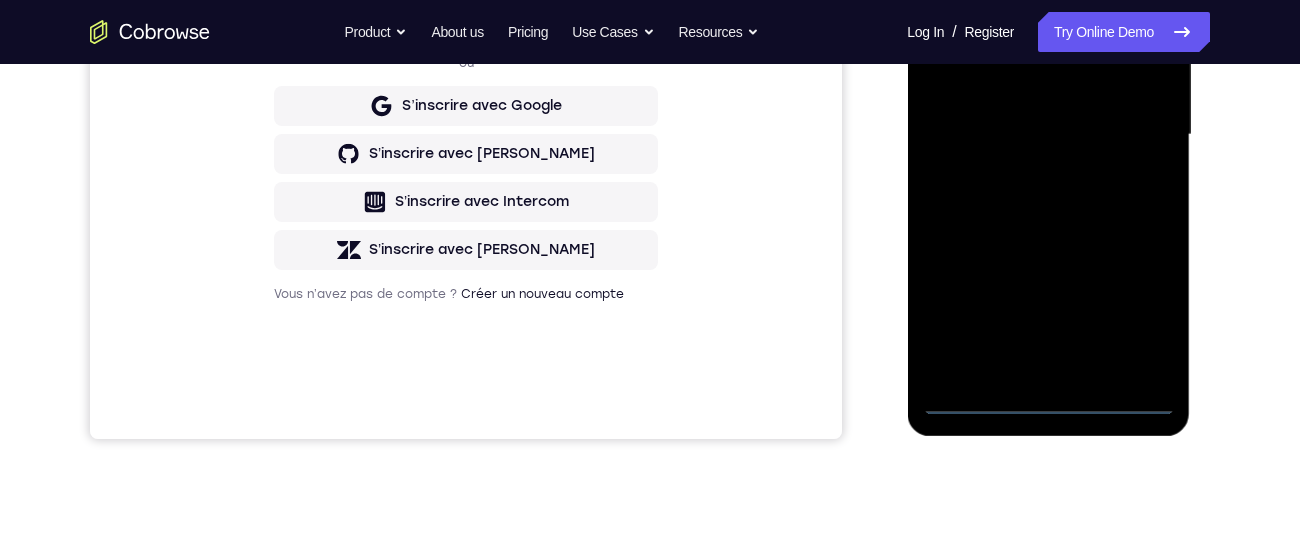 click at bounding box center [1048, 135] 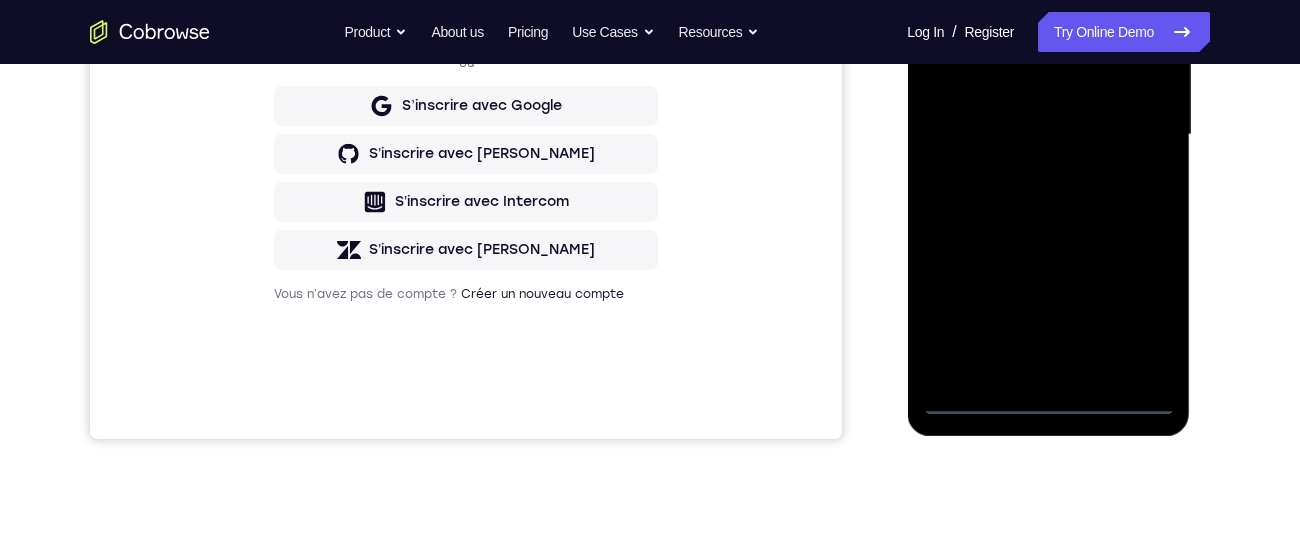 click at bounding box center (1048, 135) 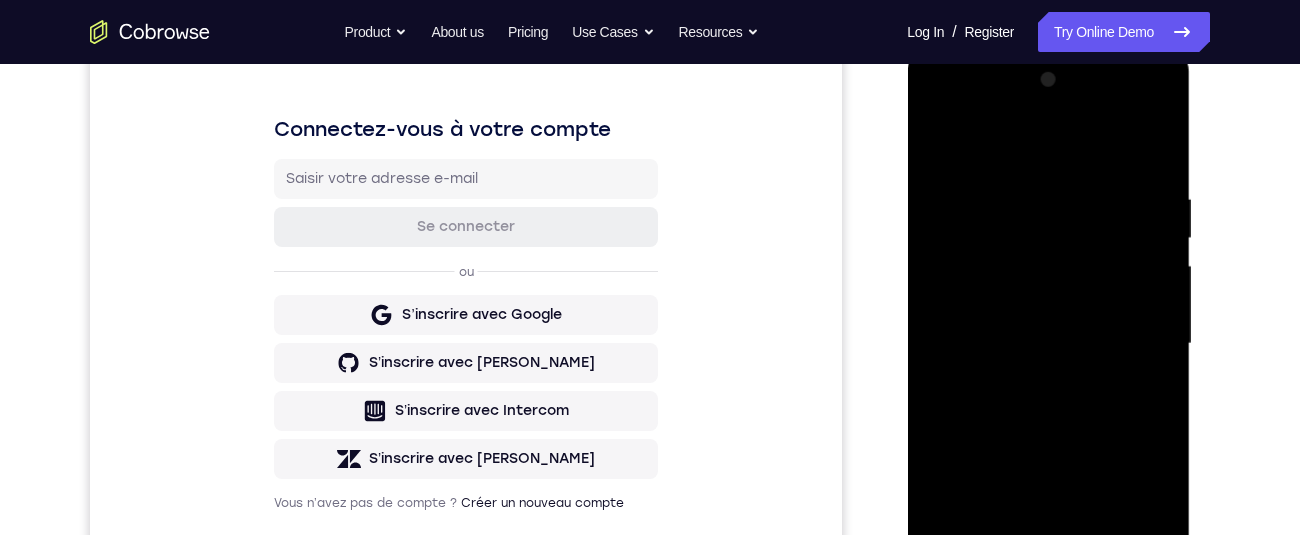 scroll, scrollTop: 286, scrollLeft: 0, axis: vertical 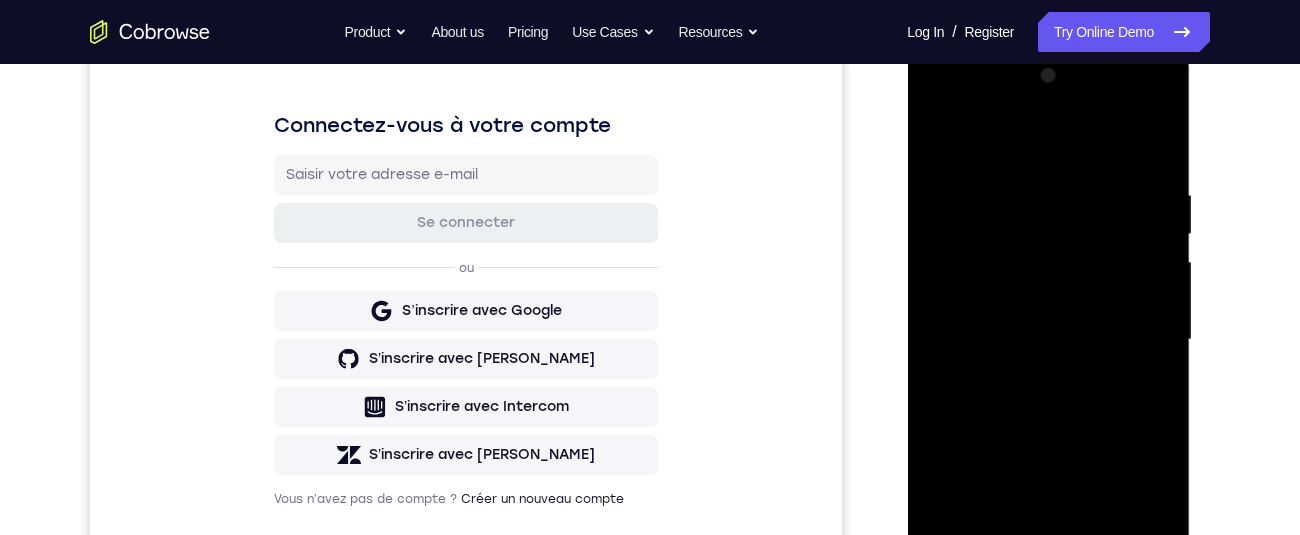 click at bounding box center [1048, 340] 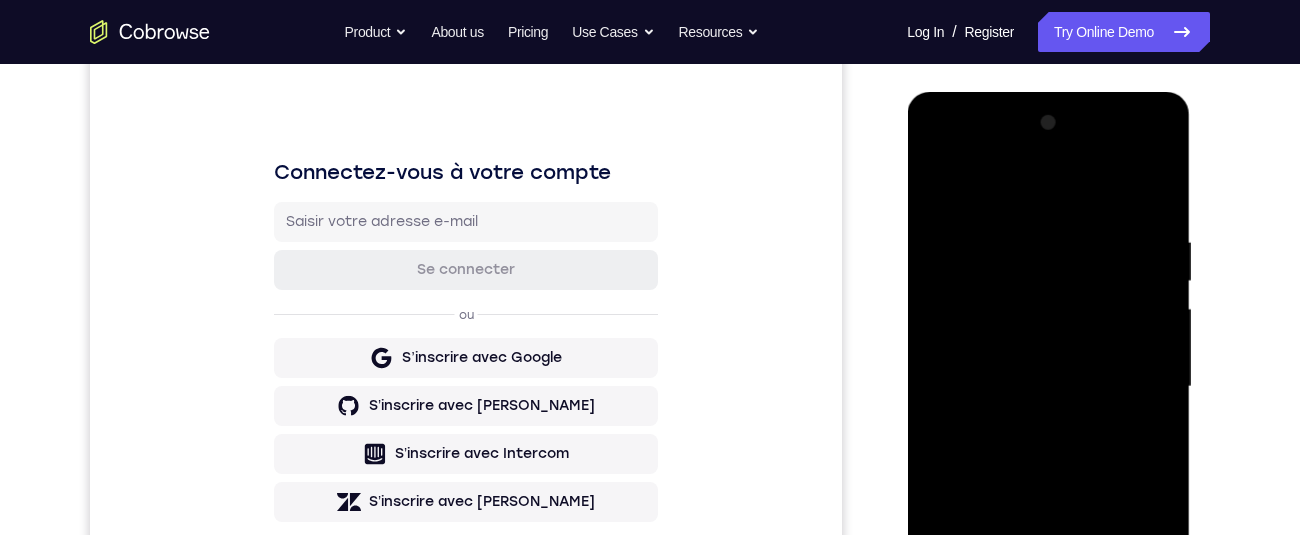 scroll, scrollTop: 238, scrollLeft: 0, axis: vertical 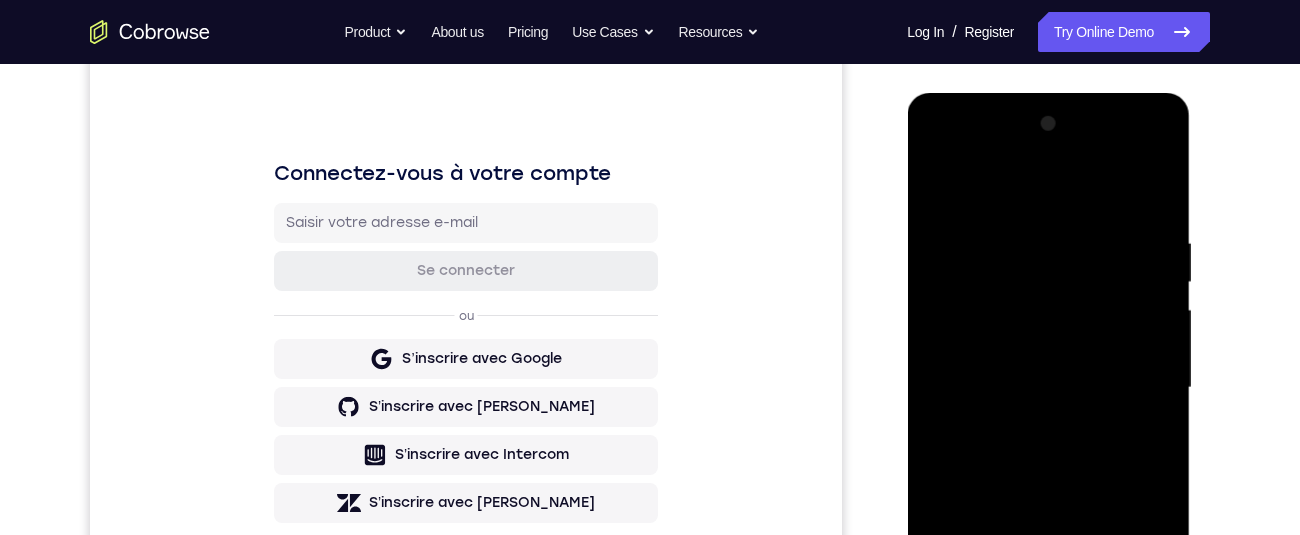 click at bounding box center [1048, 388] 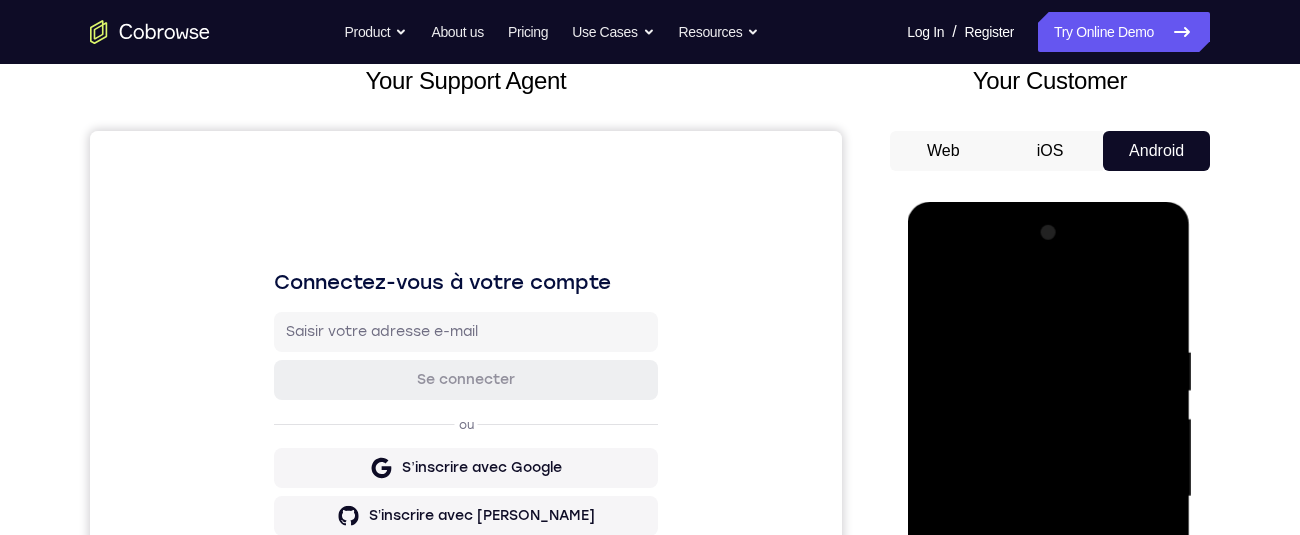 scroll, scrollTop: 126, scrollLeft: 0, axis: vertical 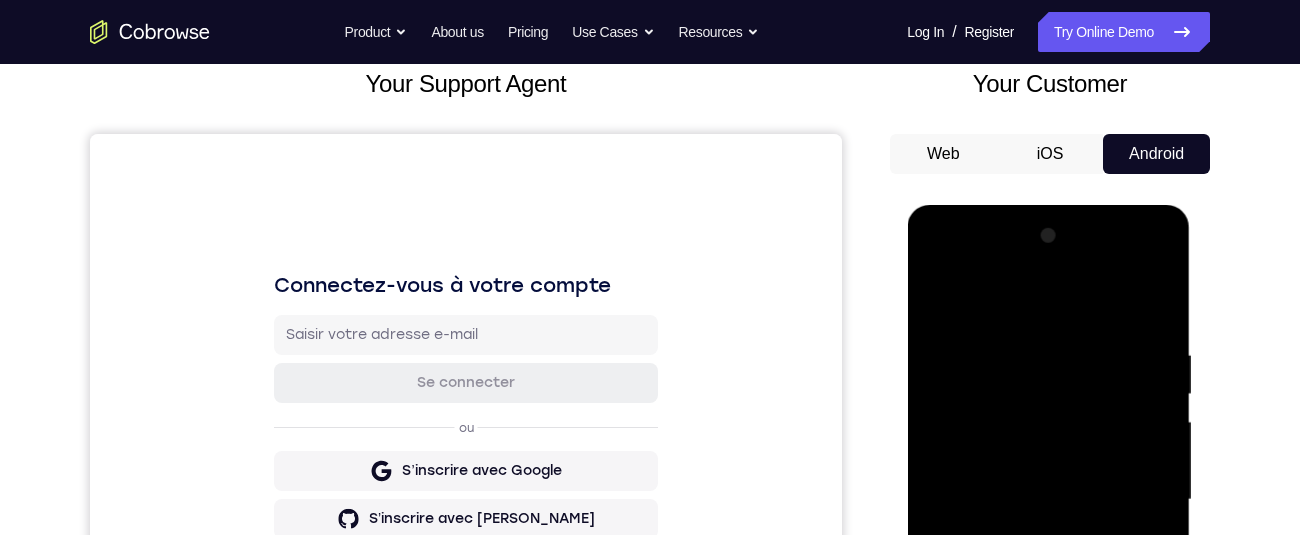 click at bounding box center [1048, 500] 